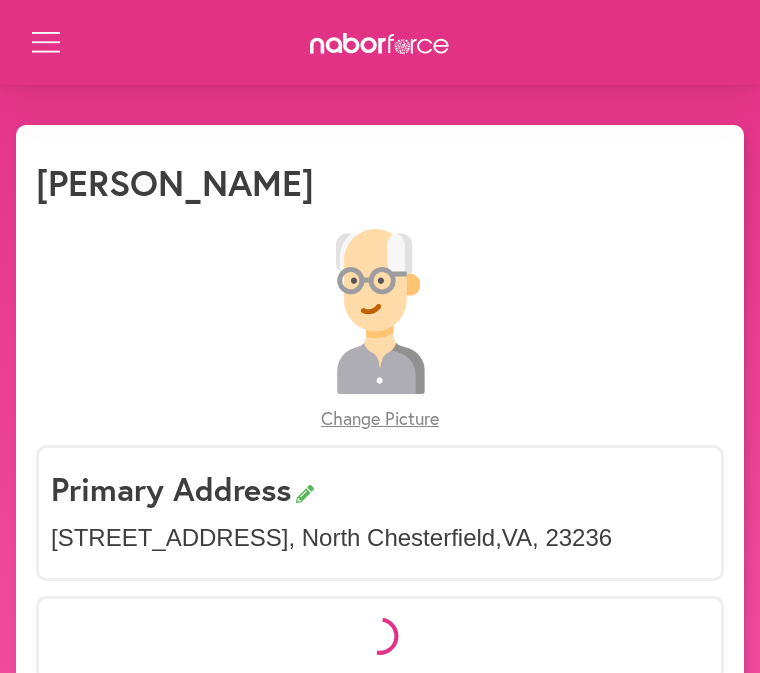 scroll, scrollTop: 0, scrollLeft: 0, axis: both 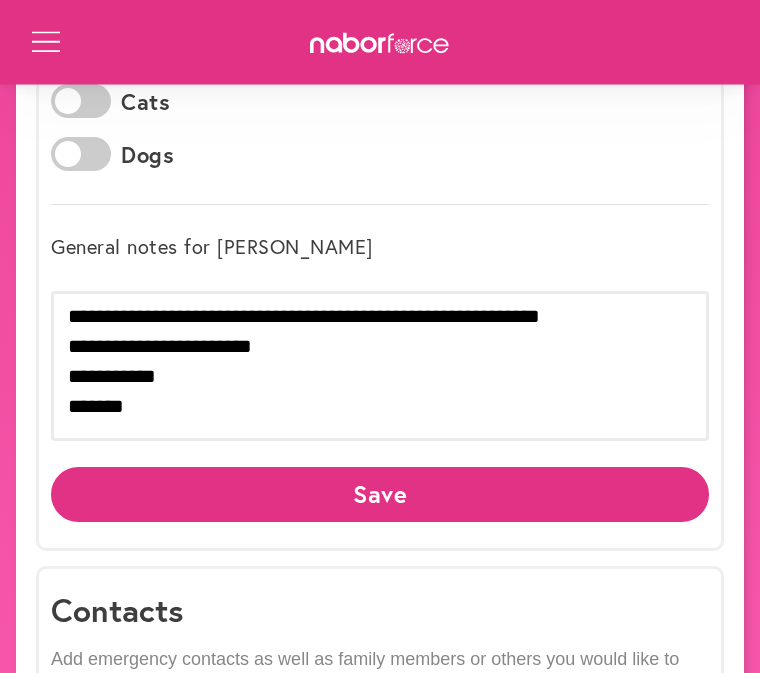 click on "Save" 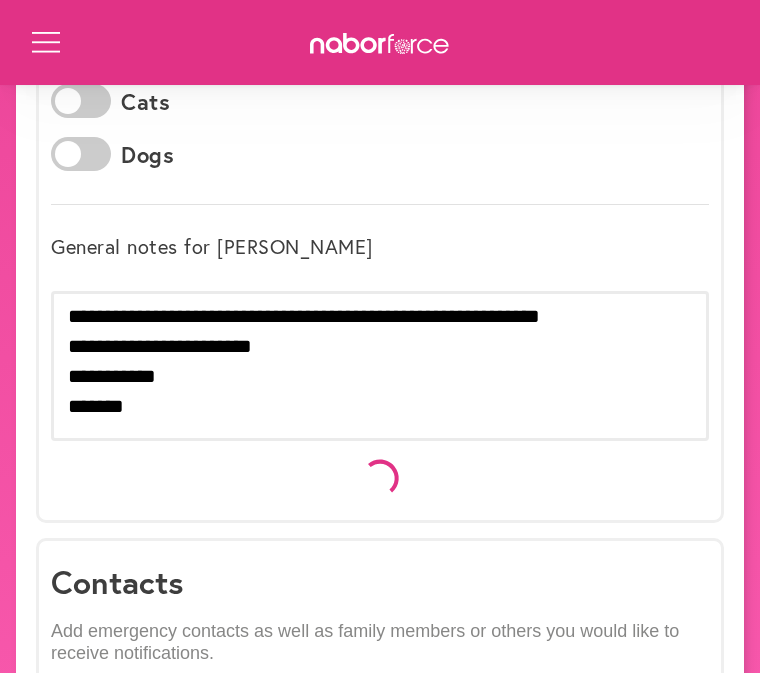 scroll, scrollTop: 0, scrollLeft: 0, axis: both 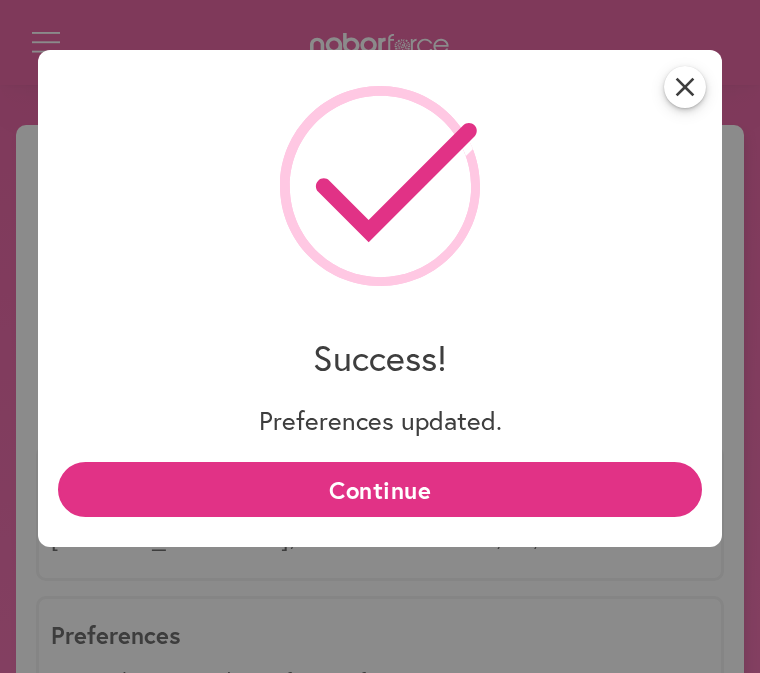 click on "Continue" at bounding box center (380, 489) 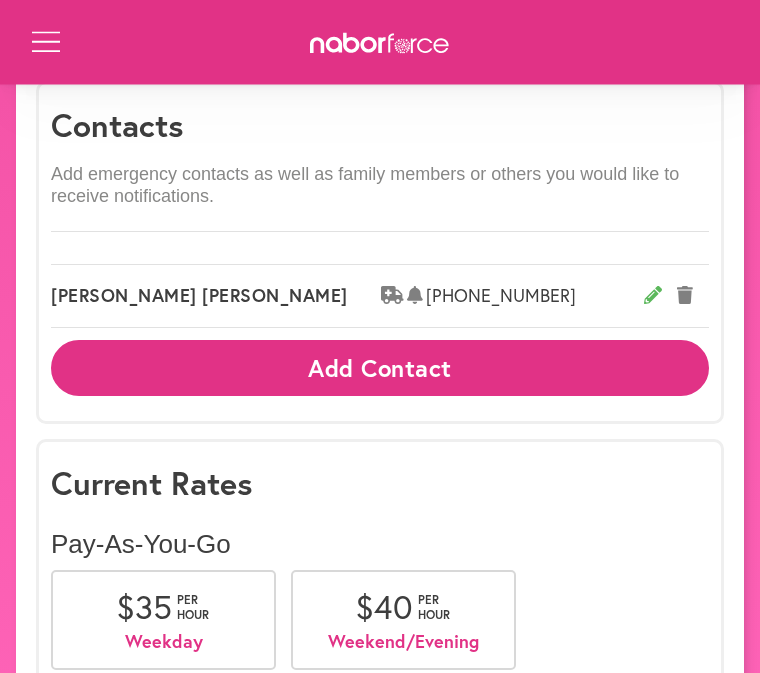 scroll, scrollTop: 1342, scrollLeft: 0, axis: vertical 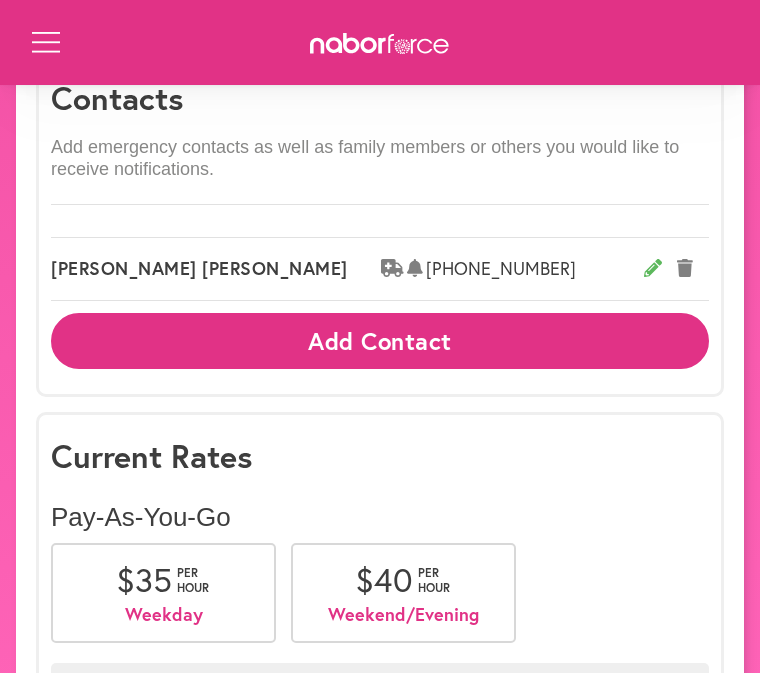 click on "$ 35" at bounding box center (144, 579) 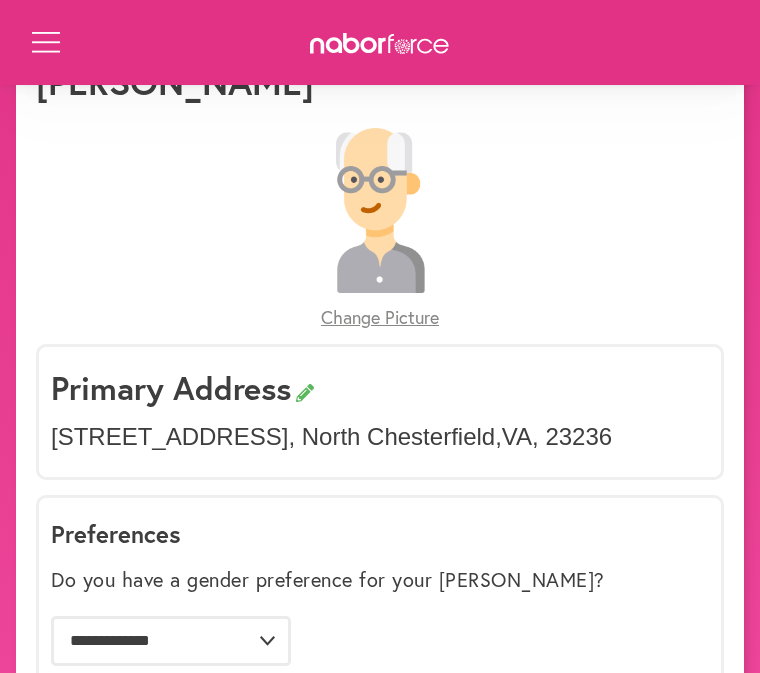 scroll, scrollTop: 0, scrollLeft: 0, axis: both 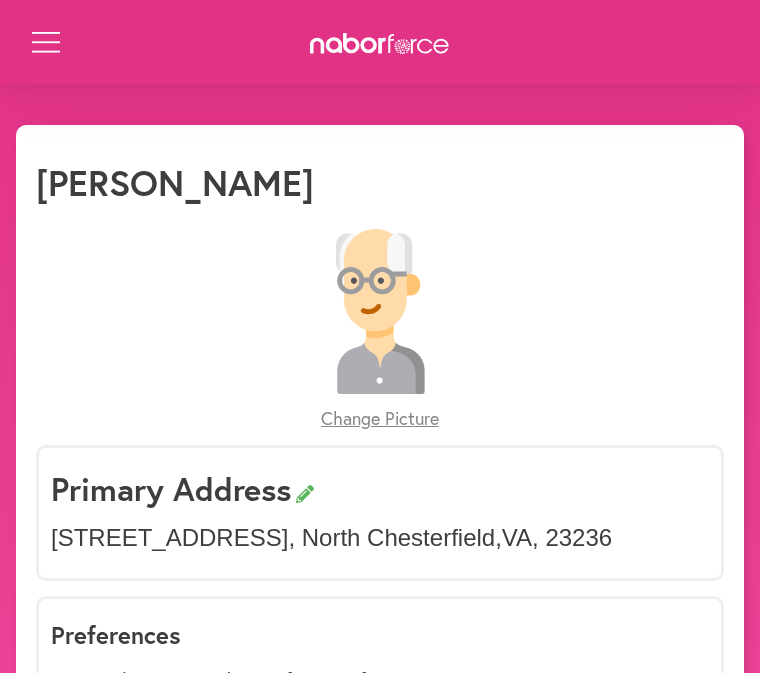 click on "Open Menu" at bounding box center (44, 44) 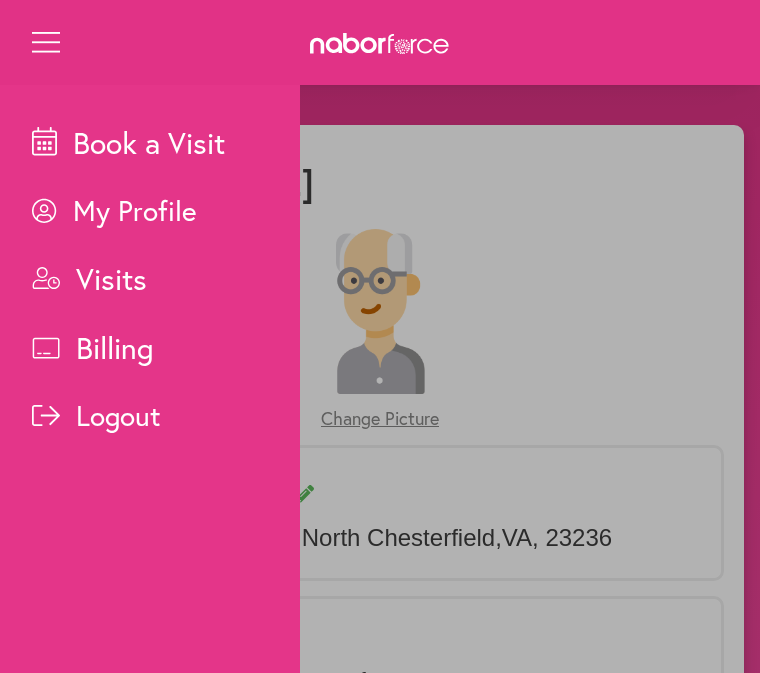 click on "Book a Visit" at bounding box center [166, 142] 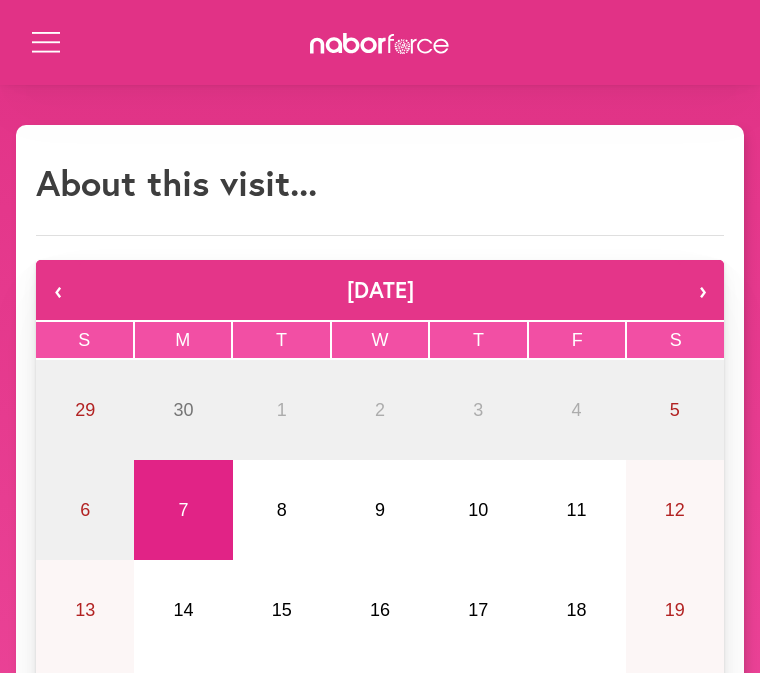 click on "9" at bounding box center [380, 510] 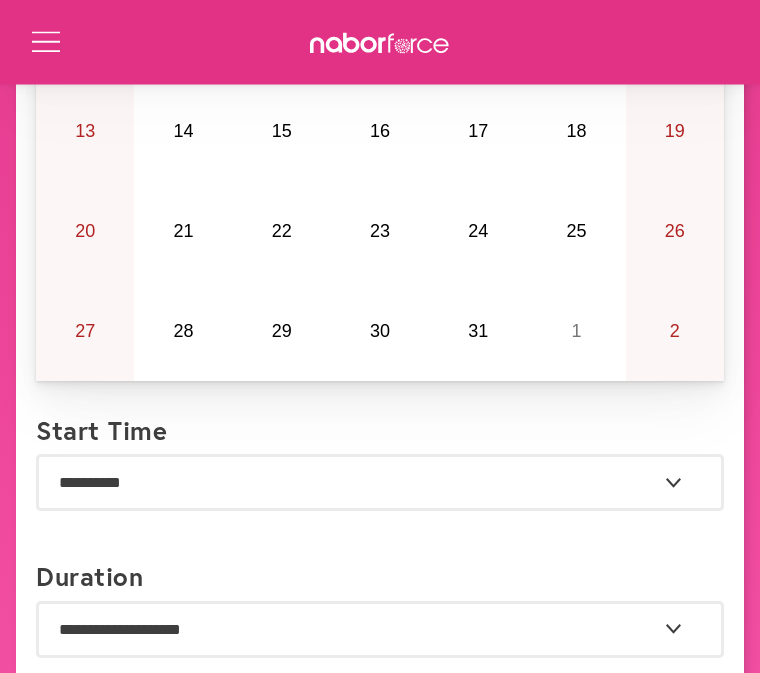 scroll, scrollTop: 495, scrollLeft: 0, axis: vertical 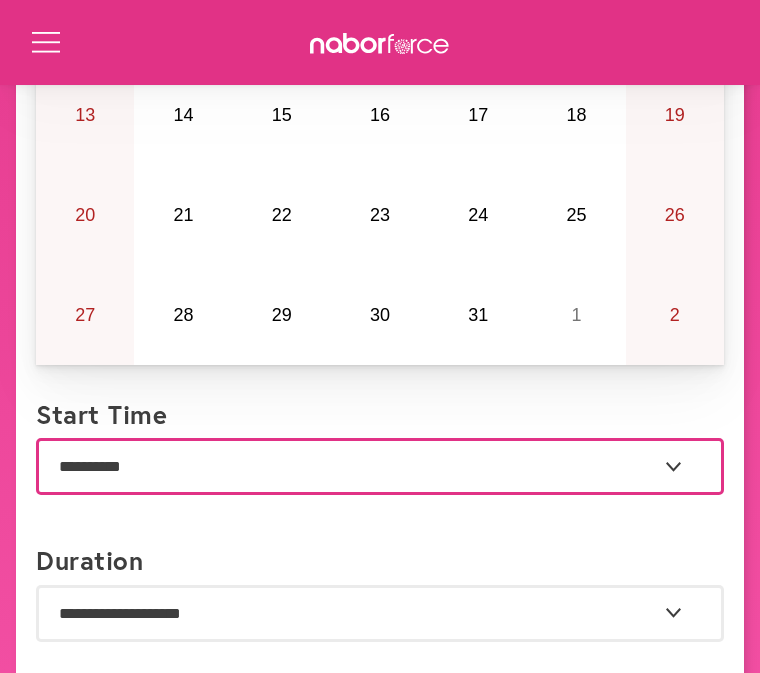 click on "**********" at bounding box center (380, 466) 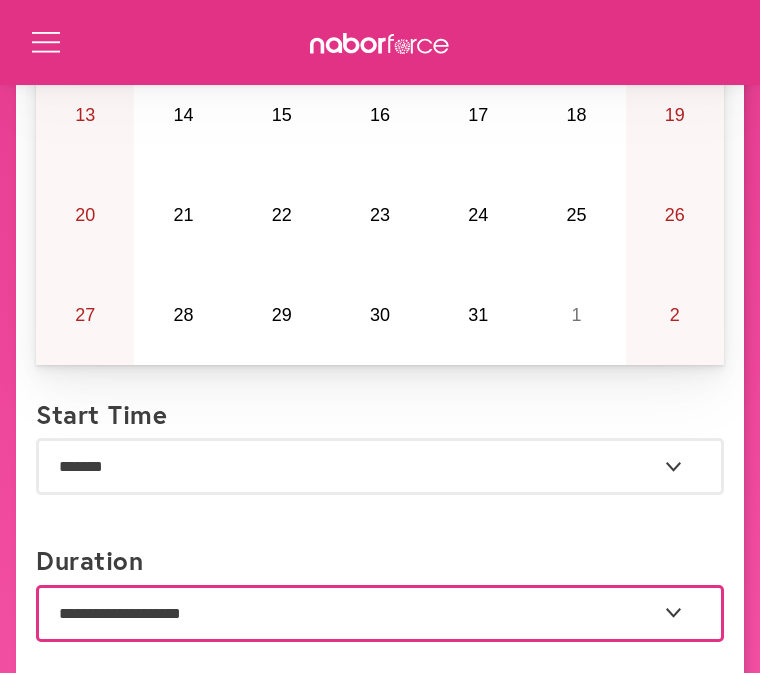 click on "**********" at bounding box center (380, 613) 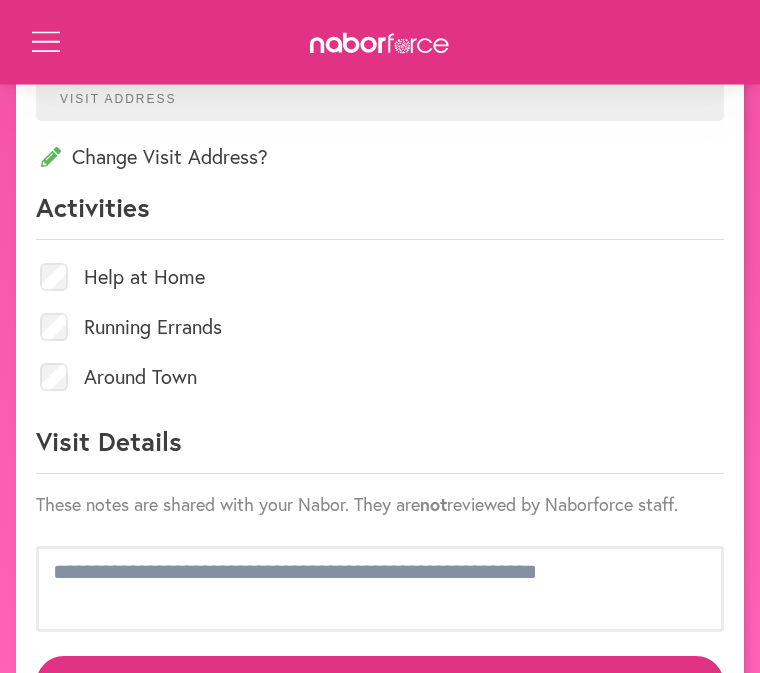 scroll, scrollTop: 1364, scrollLeft: 0, axis: vertical 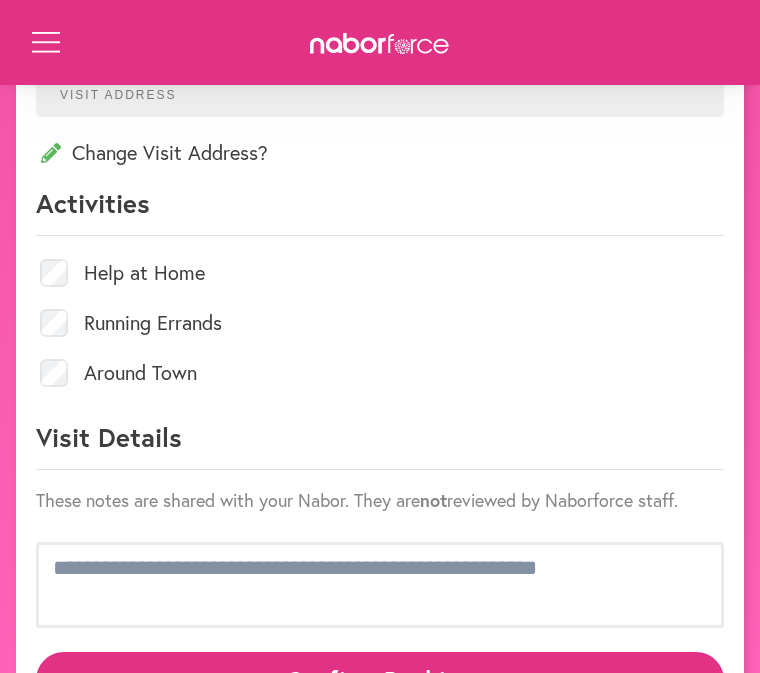 click on "Confirm Booking" at bounding box center [380, 679] 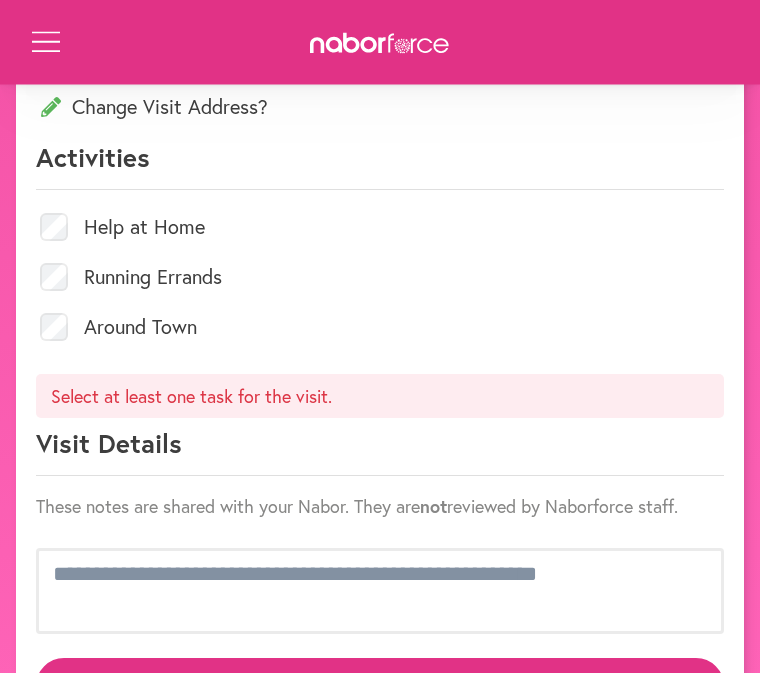 scroll, scrollTop: 1416, scrollLeft: 0, axis: vertical 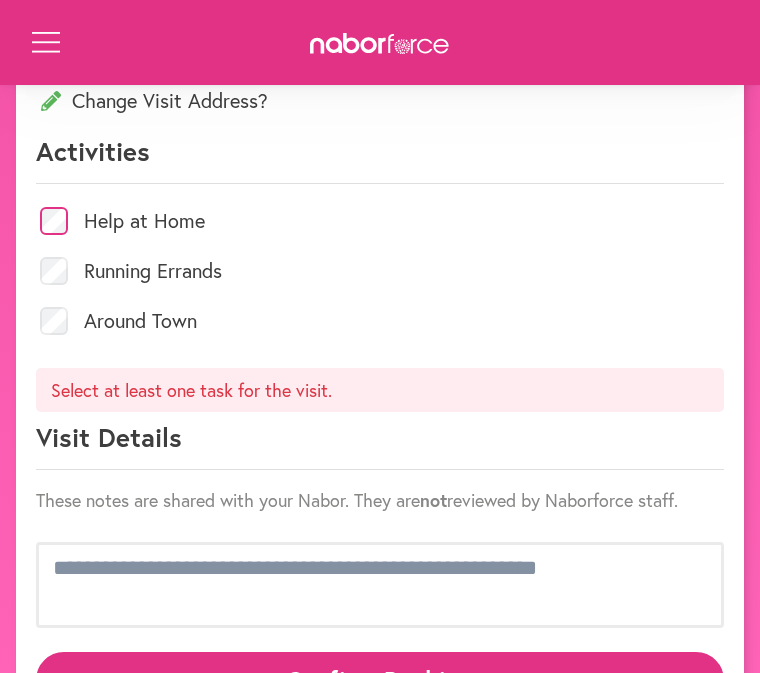 click on "Confirm Booking" at bounding box center [380, 679] 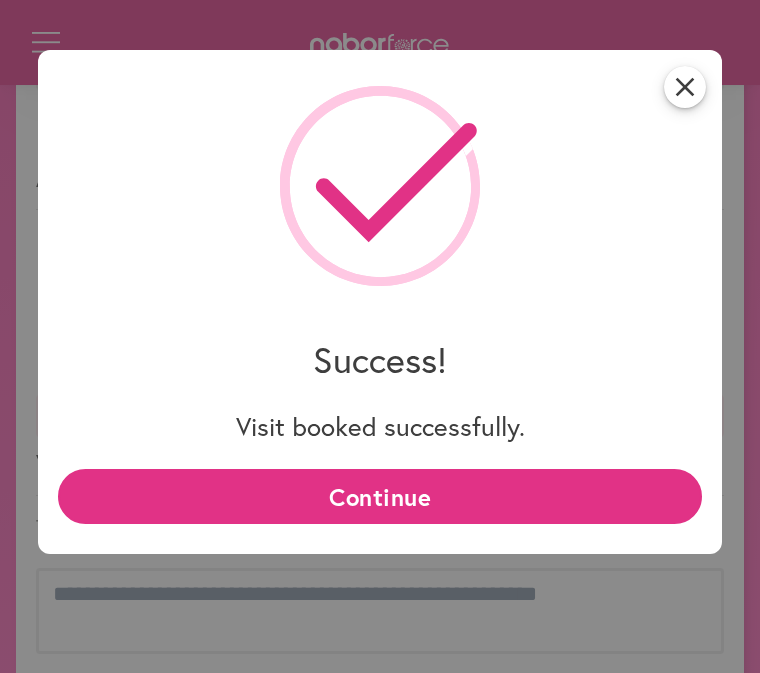 click on "Continue" at bounding box center (380, 496) 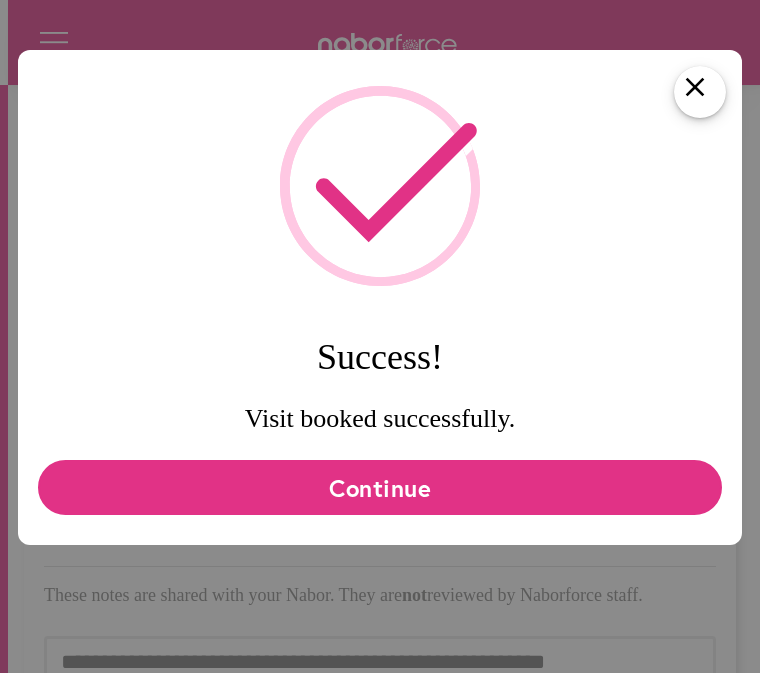scroll, scrollTop: 0, scrollLeft: 0, axis: both 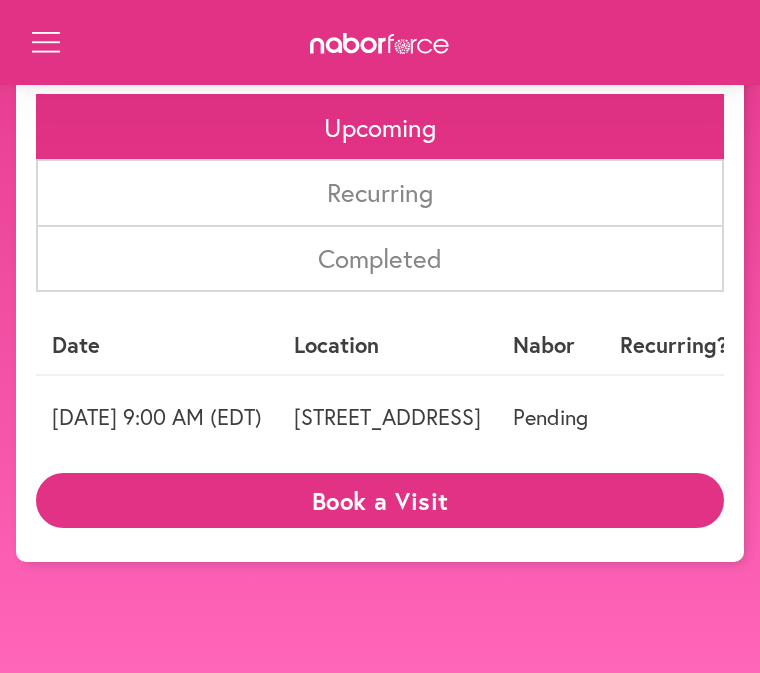 click on "Book a Visit" at bounding box center (380, 500) 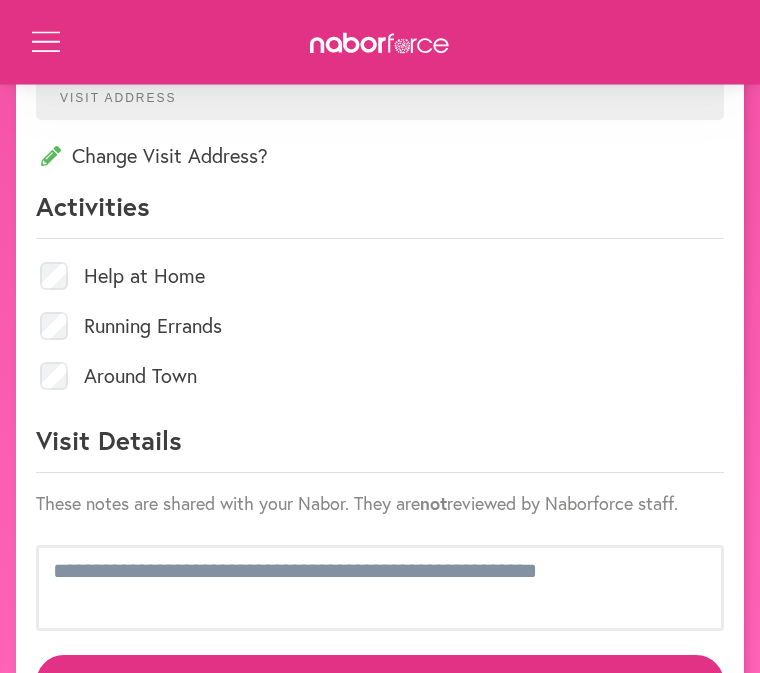 scroll, scrollTop: 1364, scrollLeft: 0, axis: vertical 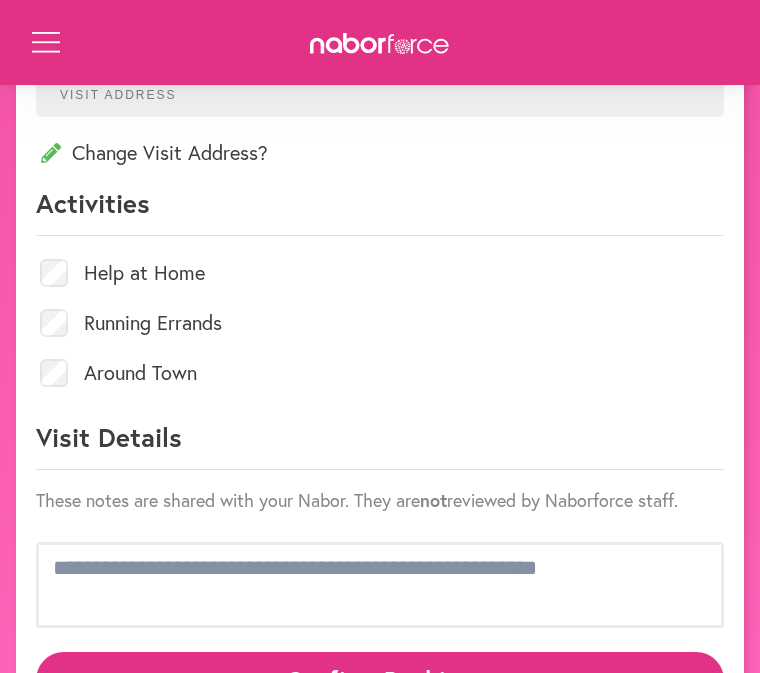 click on "Confirm Booking" at bounding box center [380, 679] 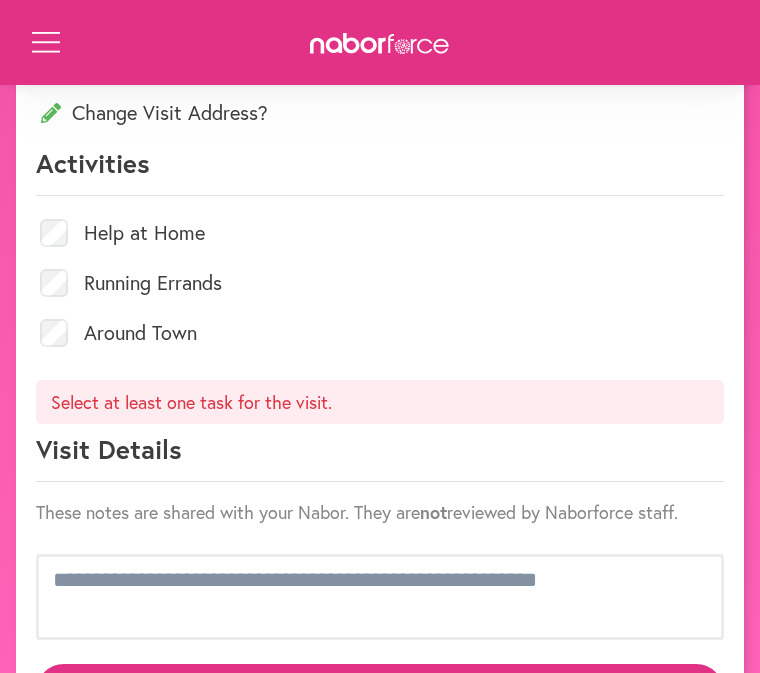 scroll, scrollTop: 1536, scrollLeft: 0, axis: vertical 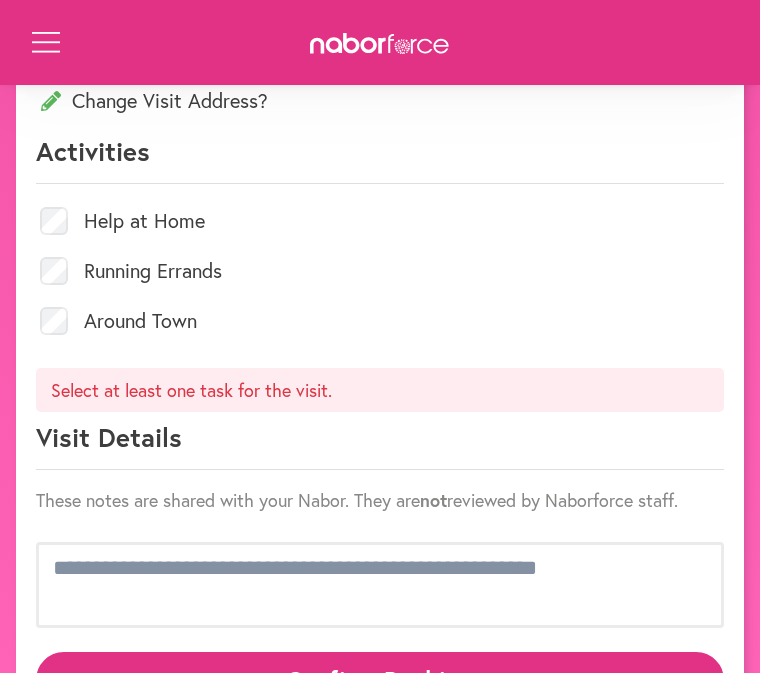 click on "Confirm Booking" at bounding box center (380, 679) 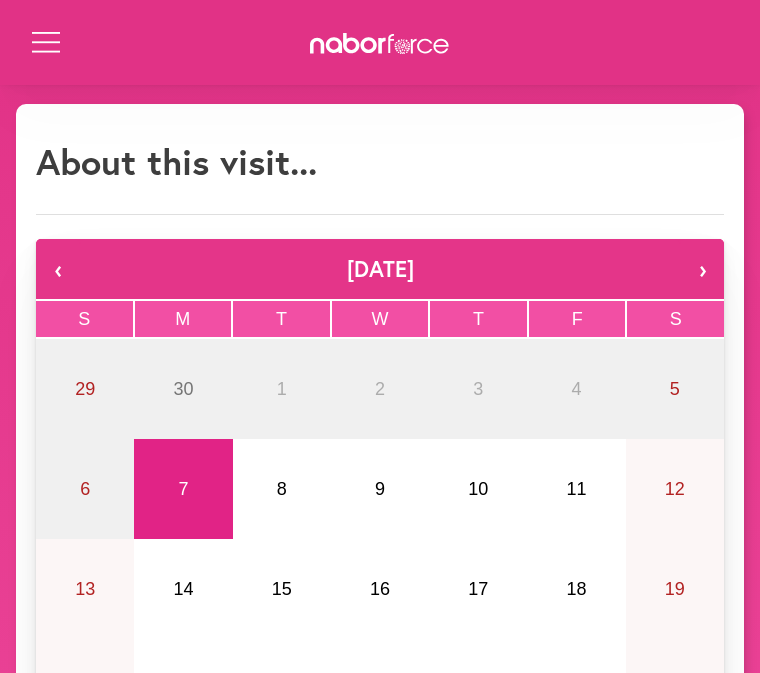 scroll, scrollTop: 0, scrollLeft: 0, axis: both 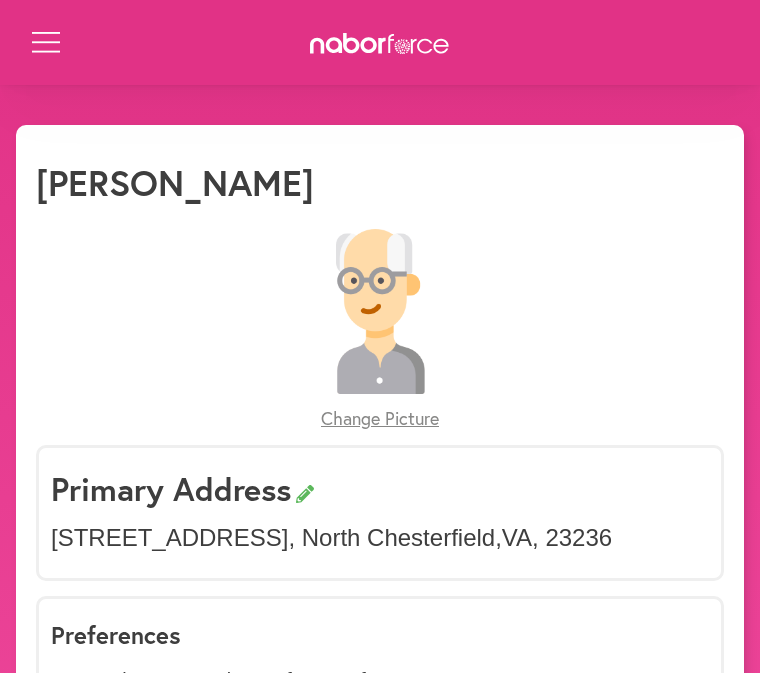 click on "Open Menu" at bounding box center [44, 44] 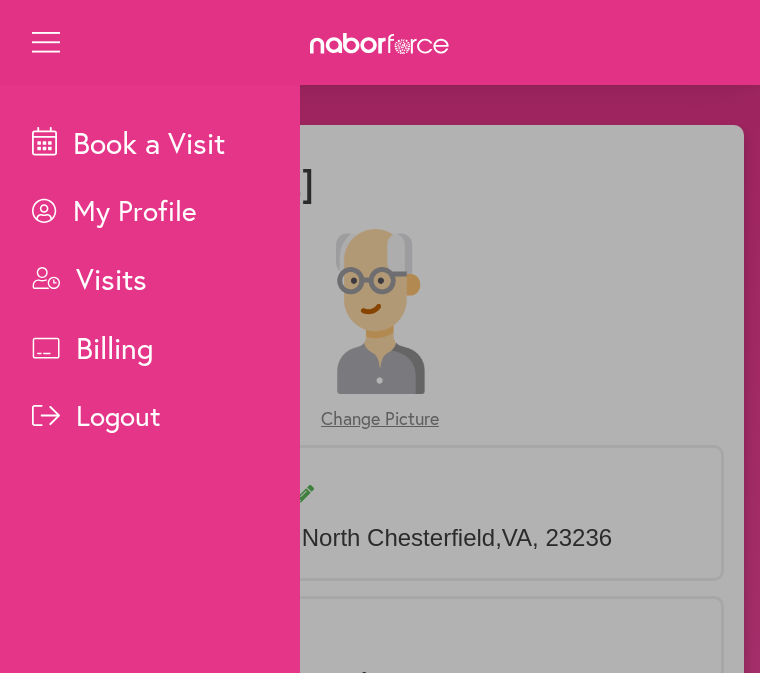 click on "Visits" at bounding box center [166, 278] 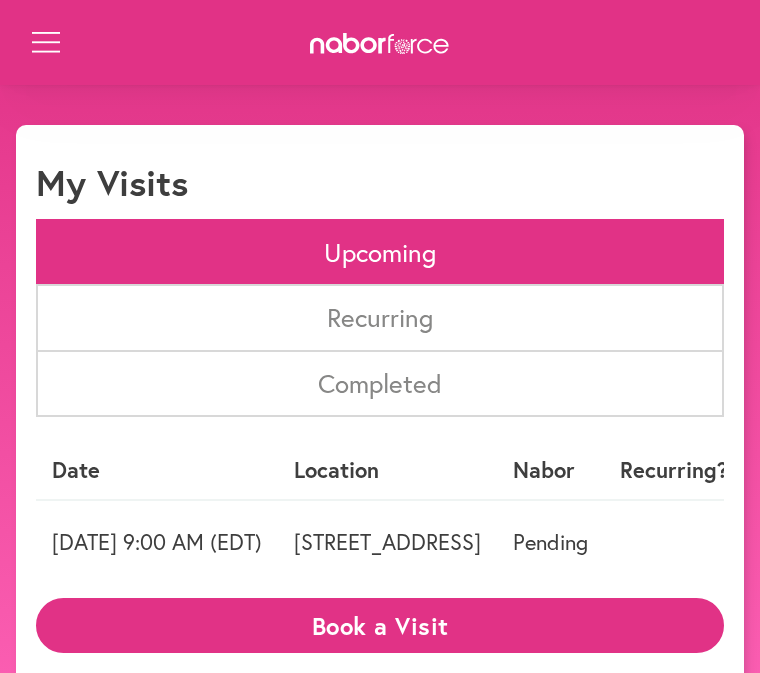 click on "Upcoming" at bounding box center (380, 252) 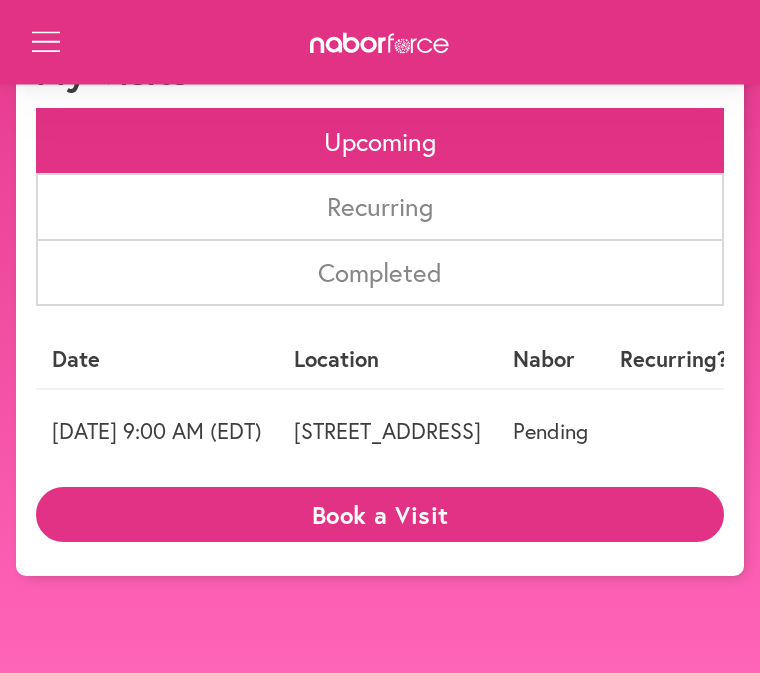 scroll, scrollTop: 145, scrollLeft: 0, axis: vertical 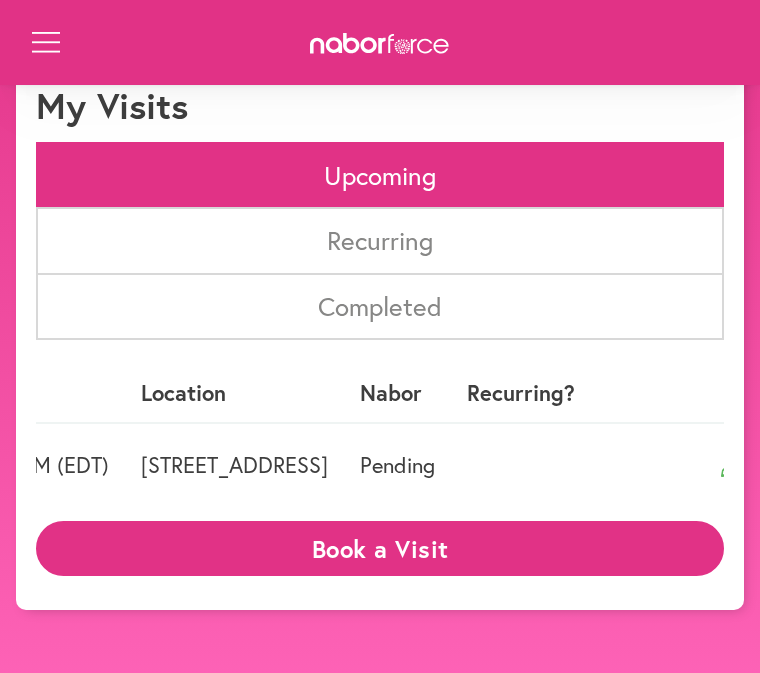click on "Upcoming" at bounding box center [380, 175] 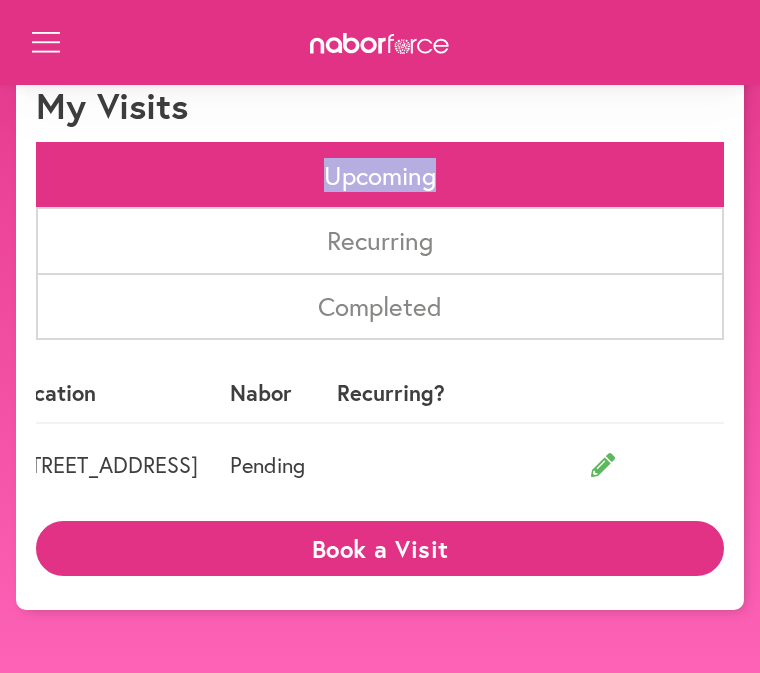 scroll, scrollTop: 0, scrollLeft: 289, axis: horizontal 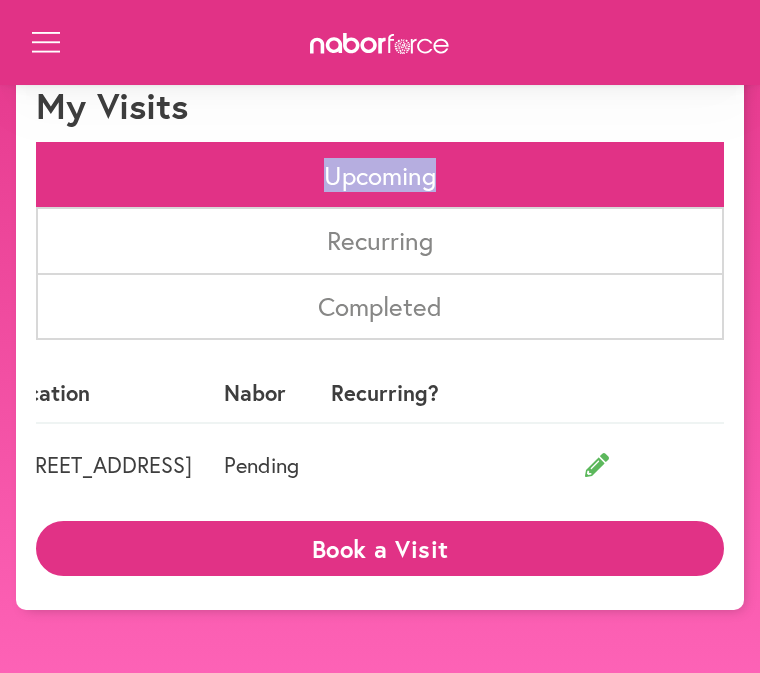 click on "Pending" at bounding box center (261, 464) 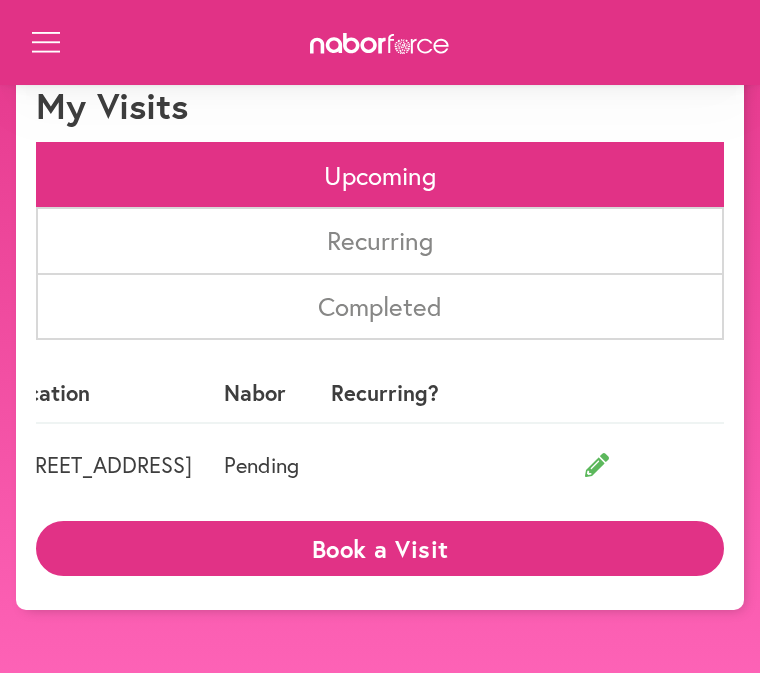 click on "Pending" at bounding box center [261, 464] 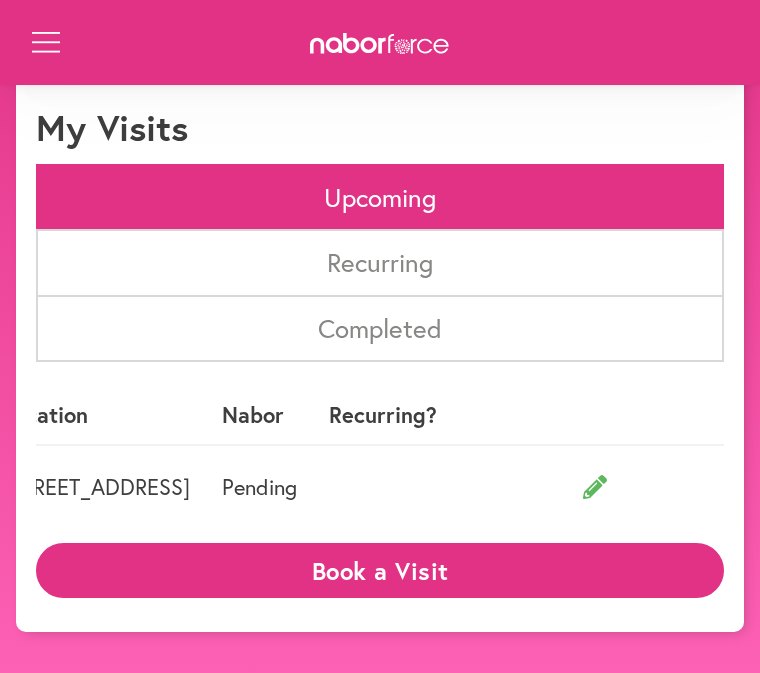 scroll, scrollTop: 0, scrollLeft: 0, axis: both 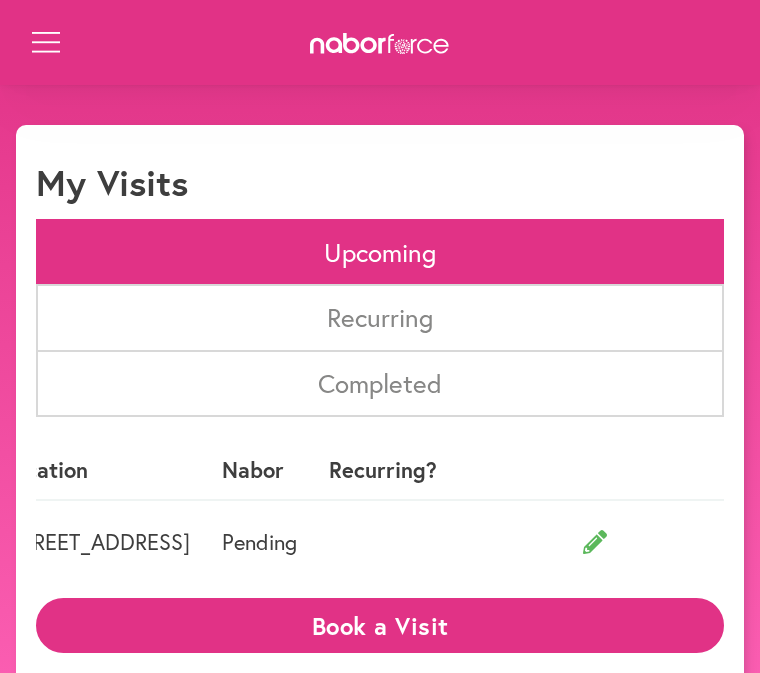 click on "Upcoming" at bounding box center (380, 252) 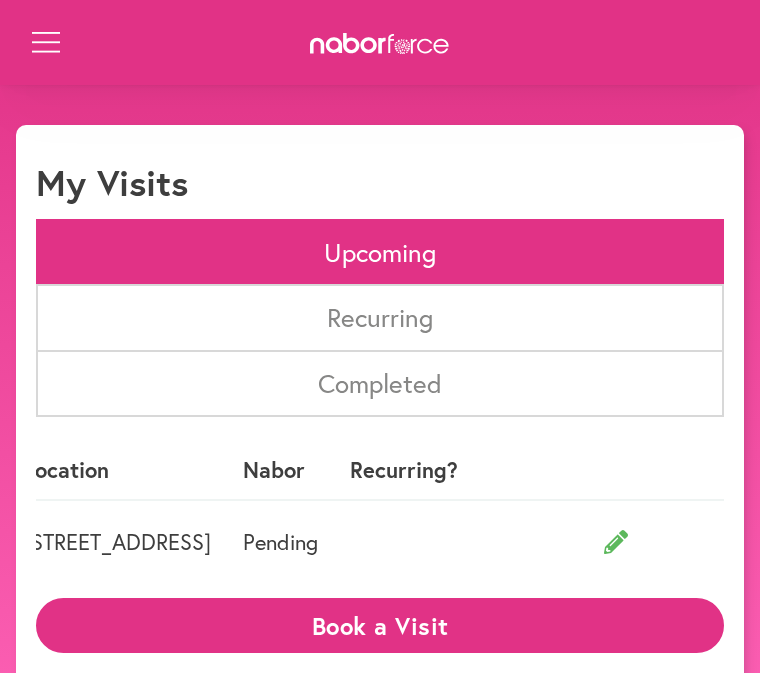 scroll, scrollTop: 0, scrollLeft: 279, axis: horizontal 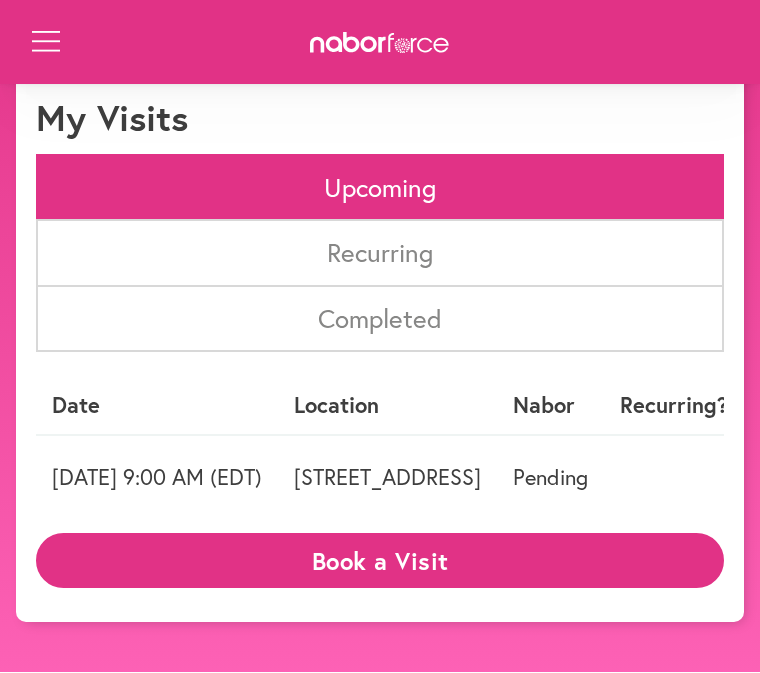 click on "[DATE] 9:00 AM (EDT)" at bounding box center [157, 477] 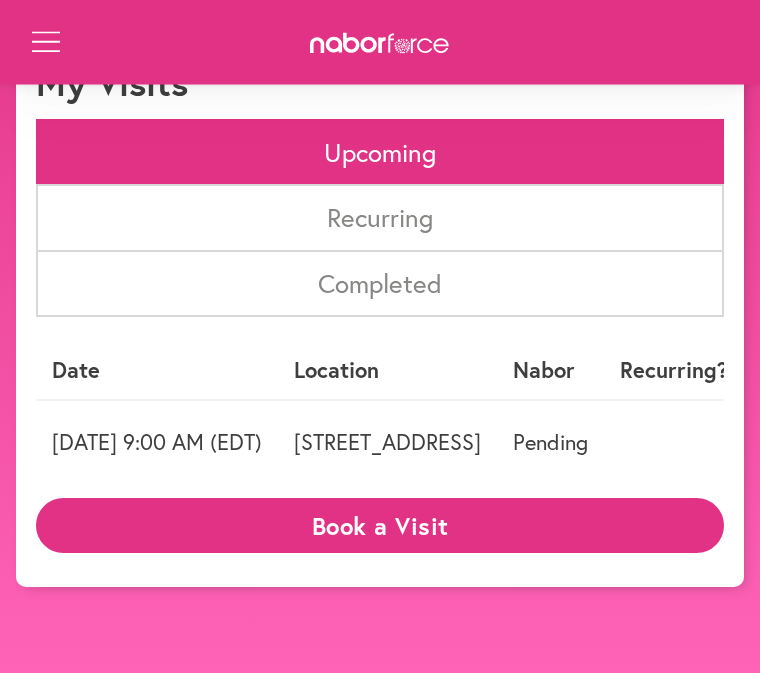 scroll, scrollTop: 145, scrollLeft: 0, axis: vertical 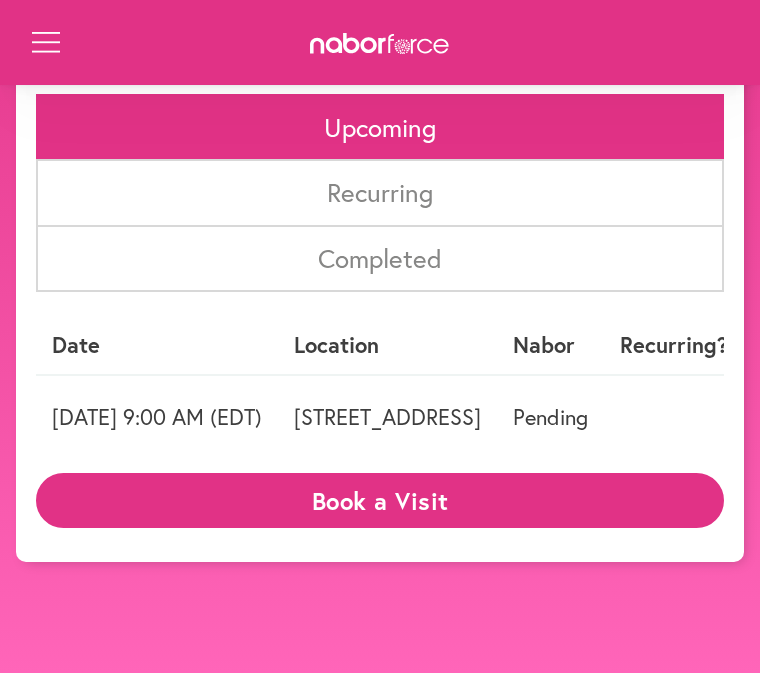 click on "[DATE] 9:00 AM (EDT)" at bounding box center [157, 416] 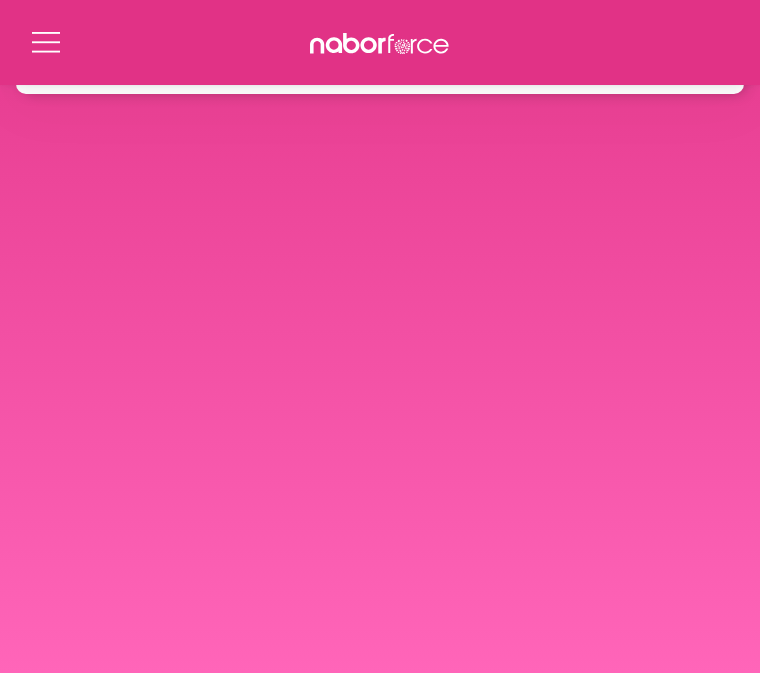scroll, scrollTop: 0, scrollLeft: 0, axis: both 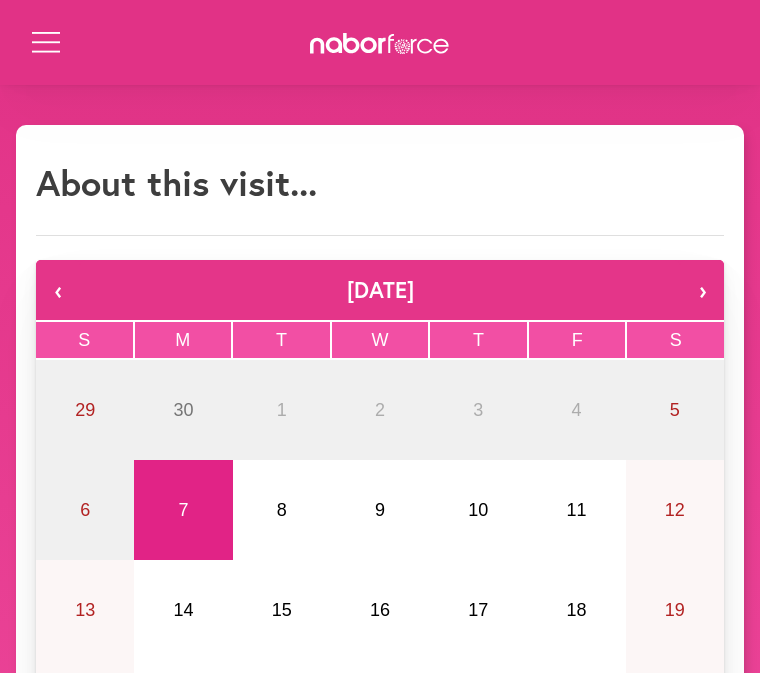 click on "Open Menu" at bounding box center [44, 44] 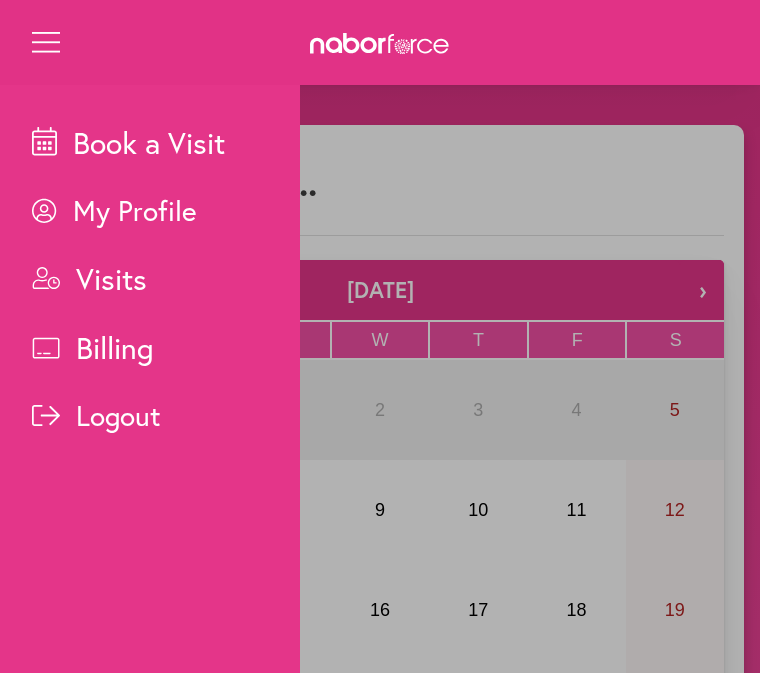 click on "Book a Visit" at bounding box center [166, 142] 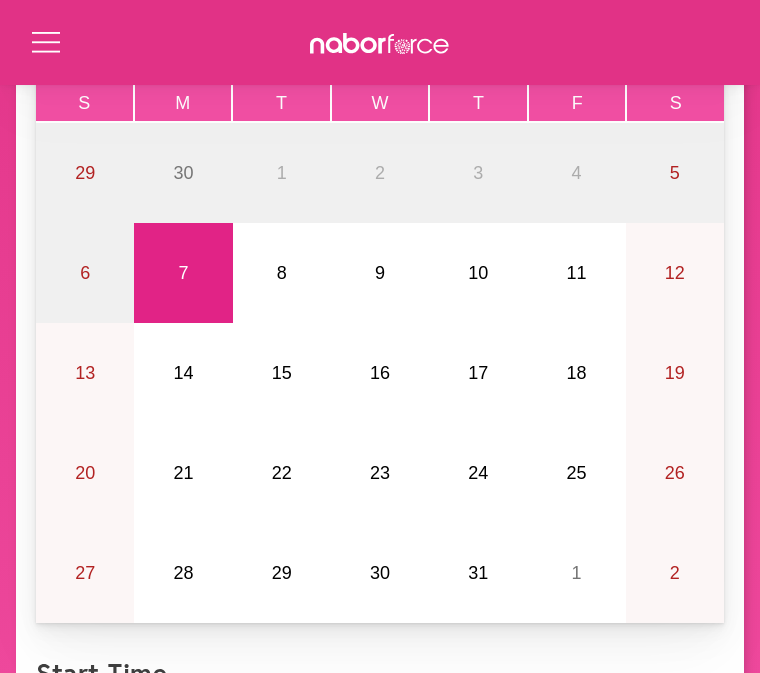 scroll, scrollTop: 0, scrollLeft: 0, axis: both 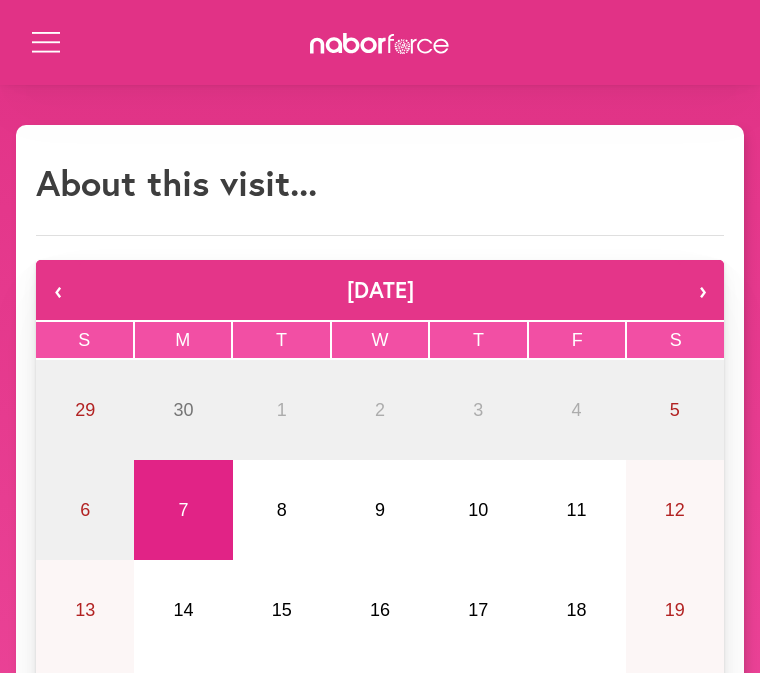 click on "Open Menu" at bounding box center (44, 44) 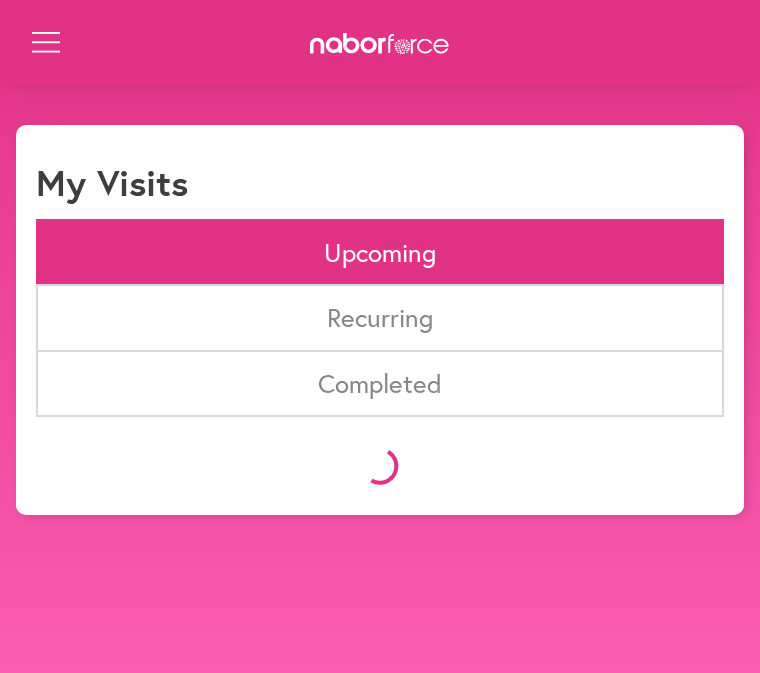 scroll, scrollTop: 0, scrollLeft: 0, axis: both 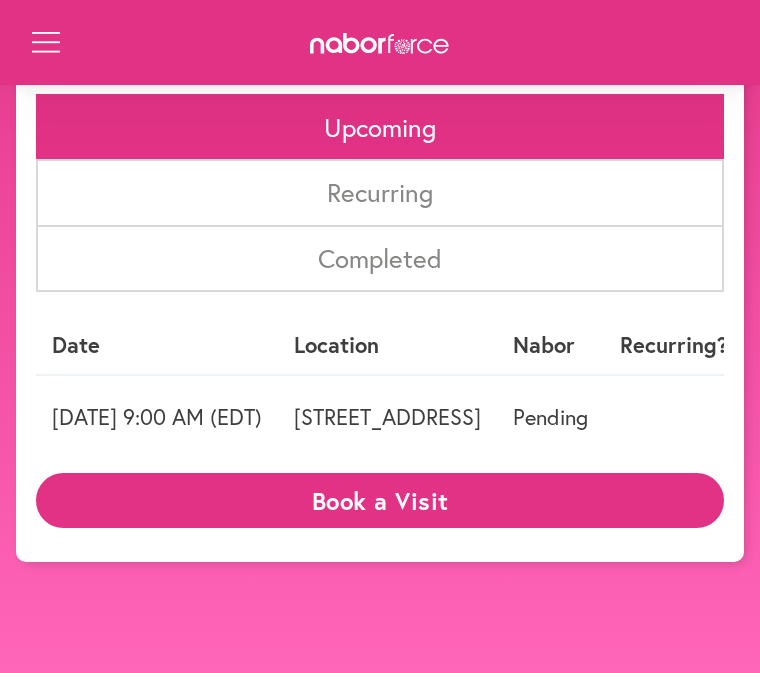 click on "Open Menu" at bounding box center [44, 44] 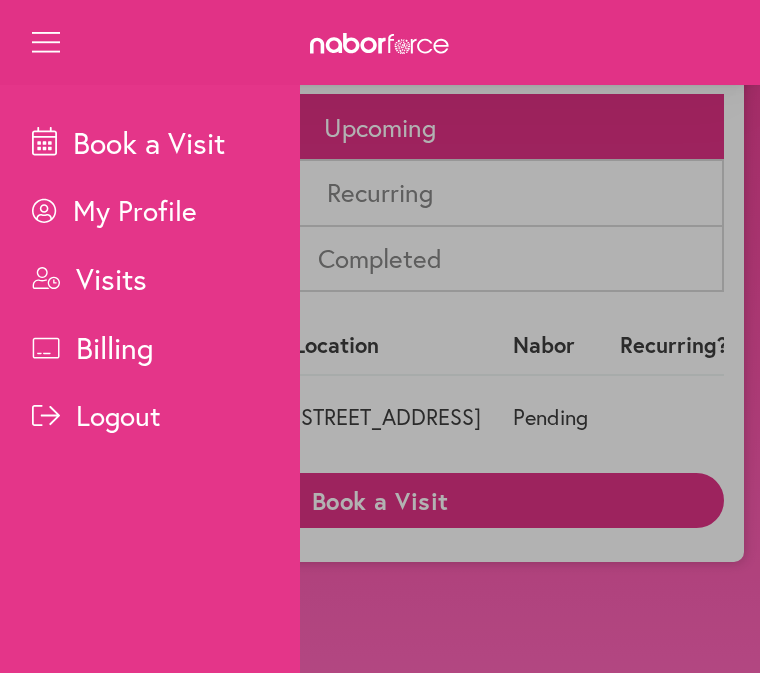 click on "Visits" at bounding box center [166, 278] 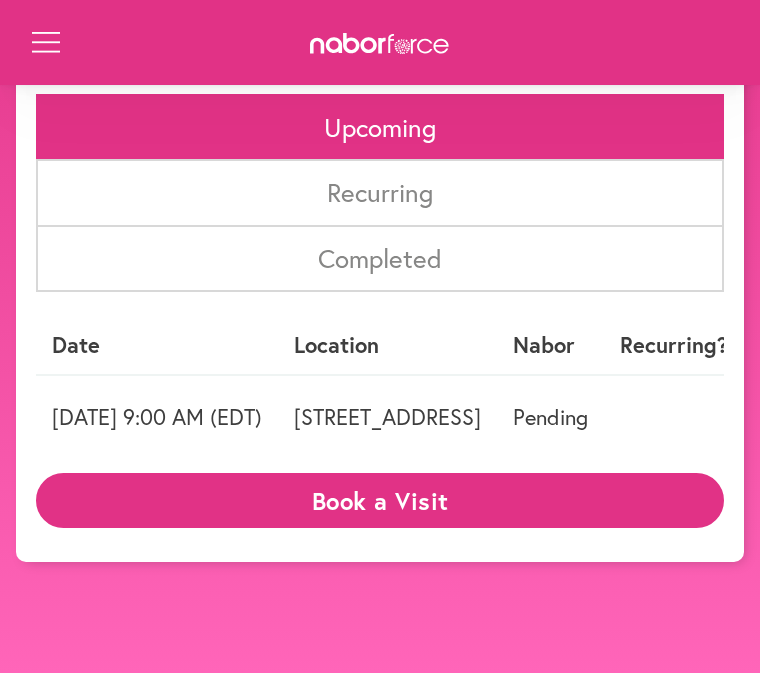 scroll, scrollTop: 0, scrollLeft: 0, axis: both 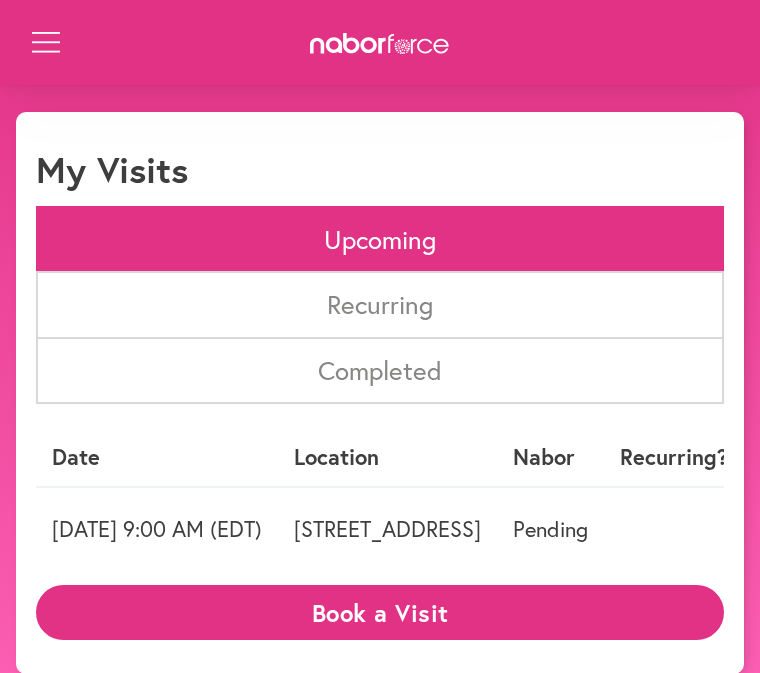 click on "Upcoming" at bounding box center (380, 239) 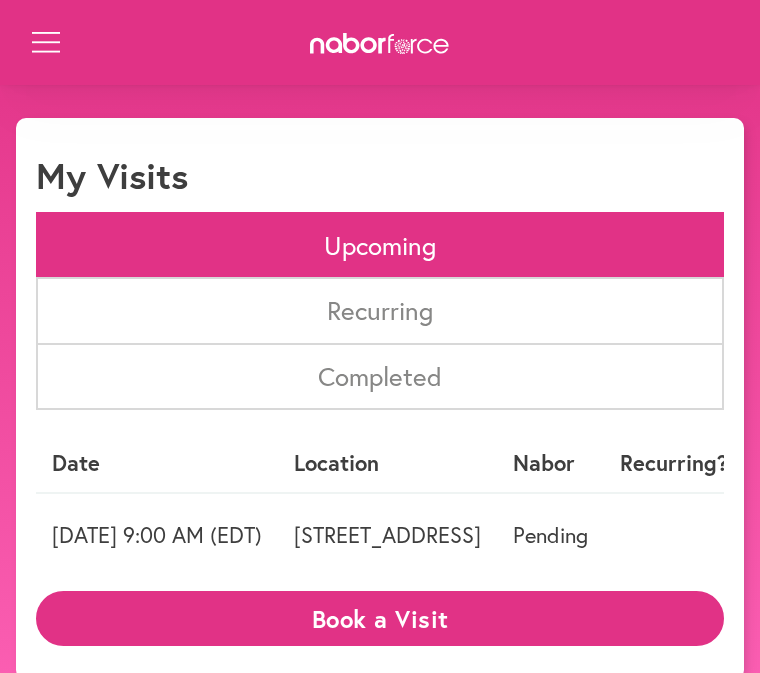 scroll, scrollTop: 0, scrollLeft: 0, axis: both 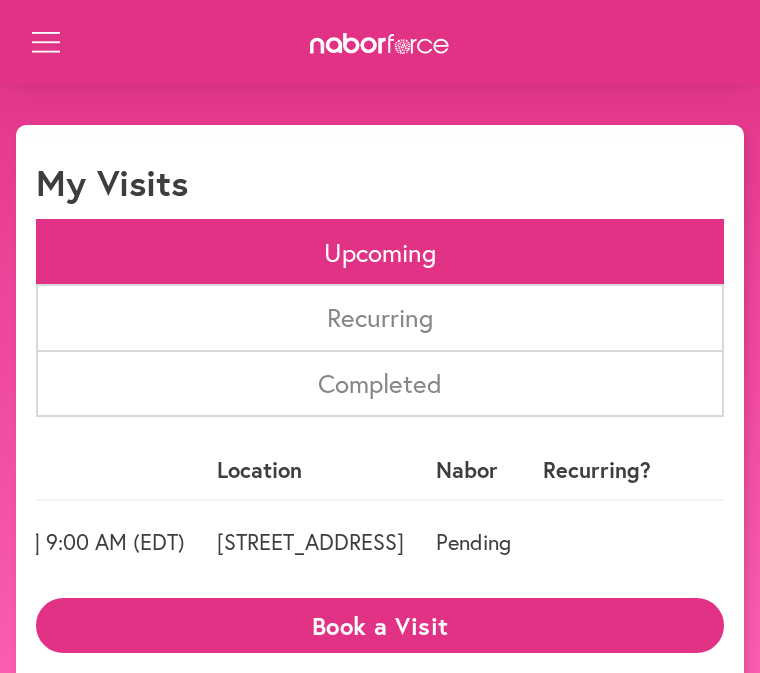 click on "Location" at bounding box center [310, 470] 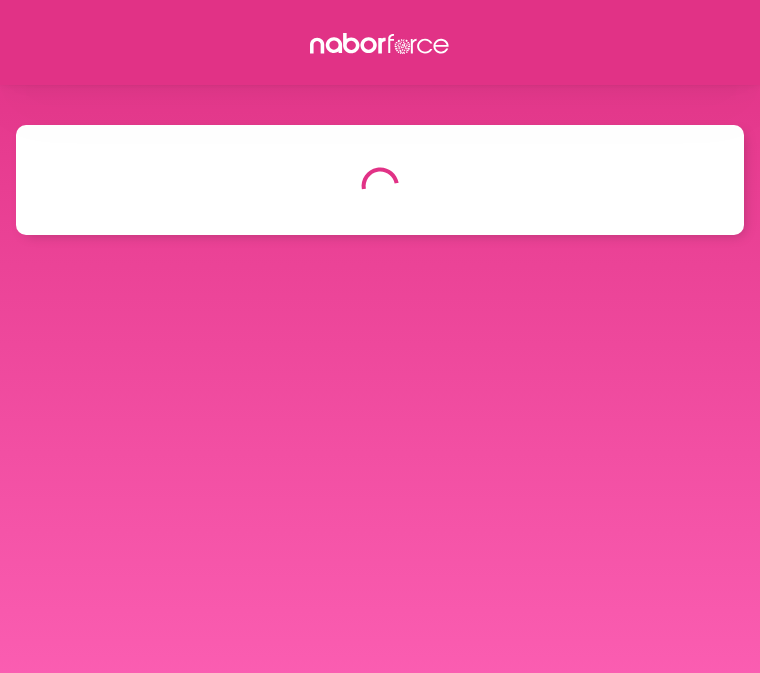 scroll, scrollTop: 0, scrollLeft: 0, axis: both 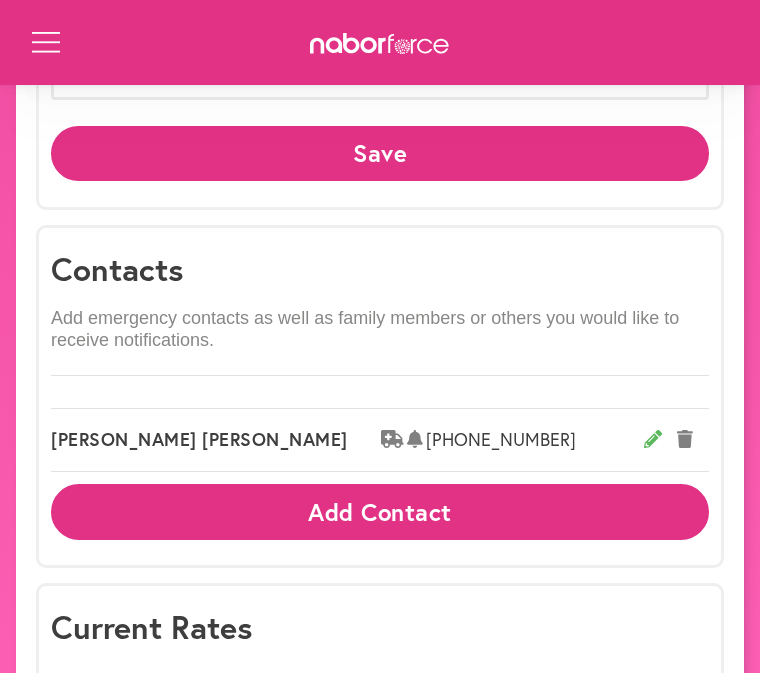 click on "Open Menu" at bounding box center [44, 44] 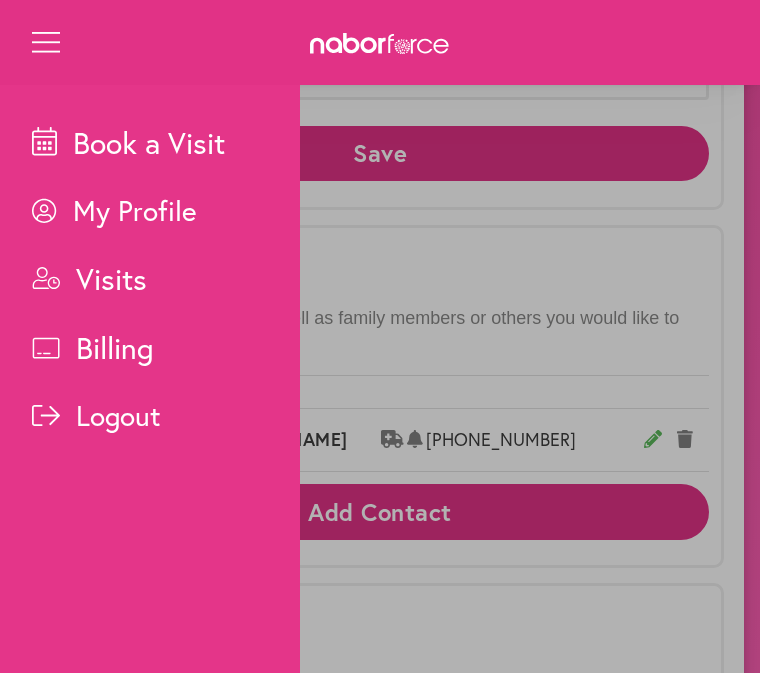 click on "Visits" at bounding box center (166, 278) 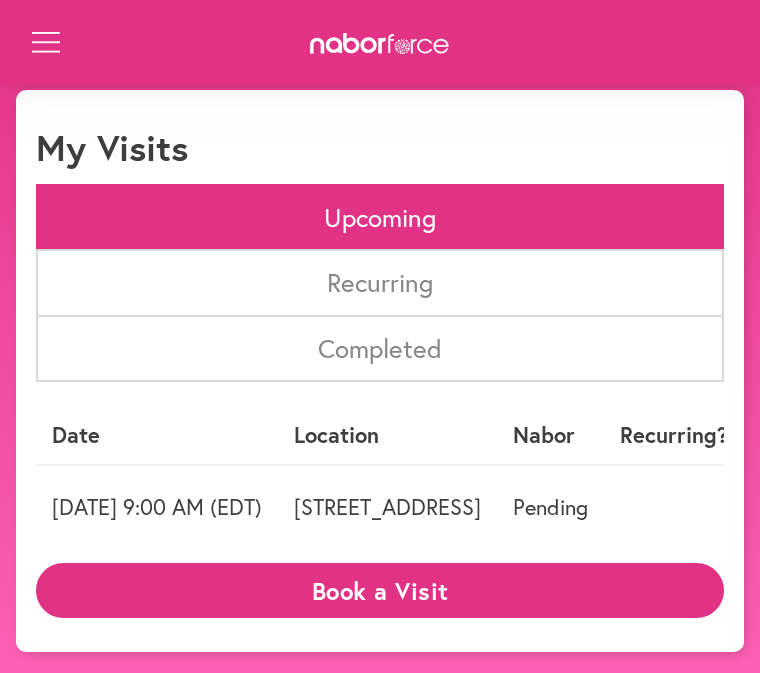 scroll, scrollTop: 0, scrollLeft: 0, axis: both 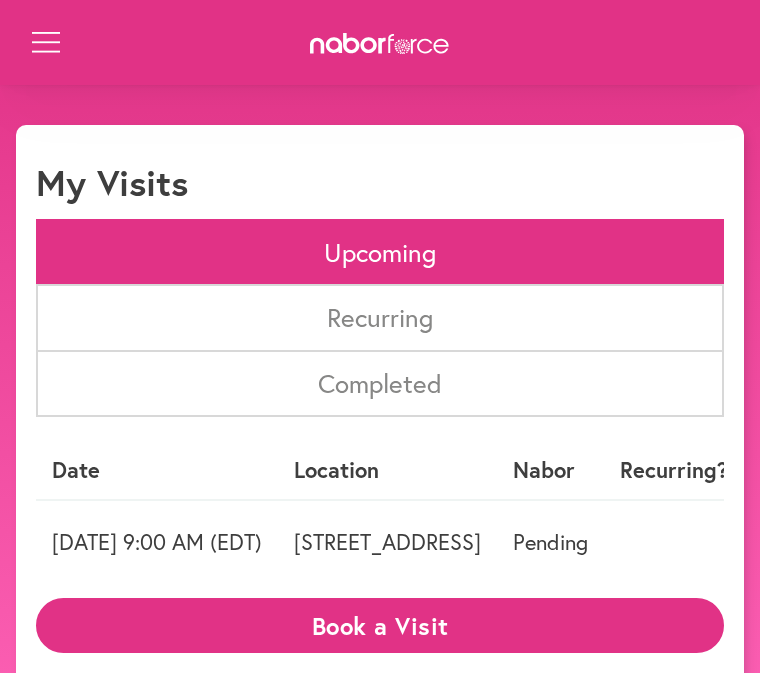 click on "Book a Visit My Profile Visits Billing Logout Close Menu Open Menu" at bounding box center (380, 42) 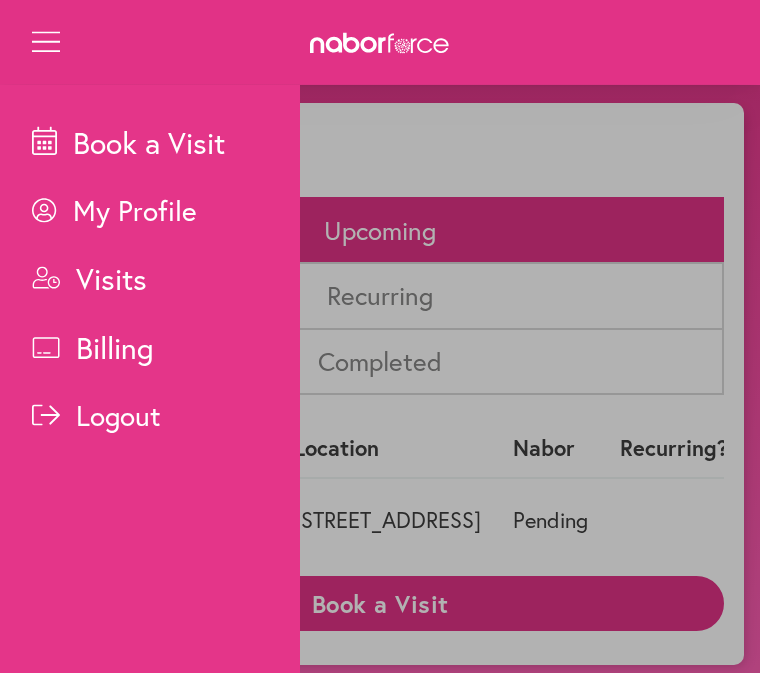 scroll, scrollTop: 0, scrollLeft: 0, axis: both 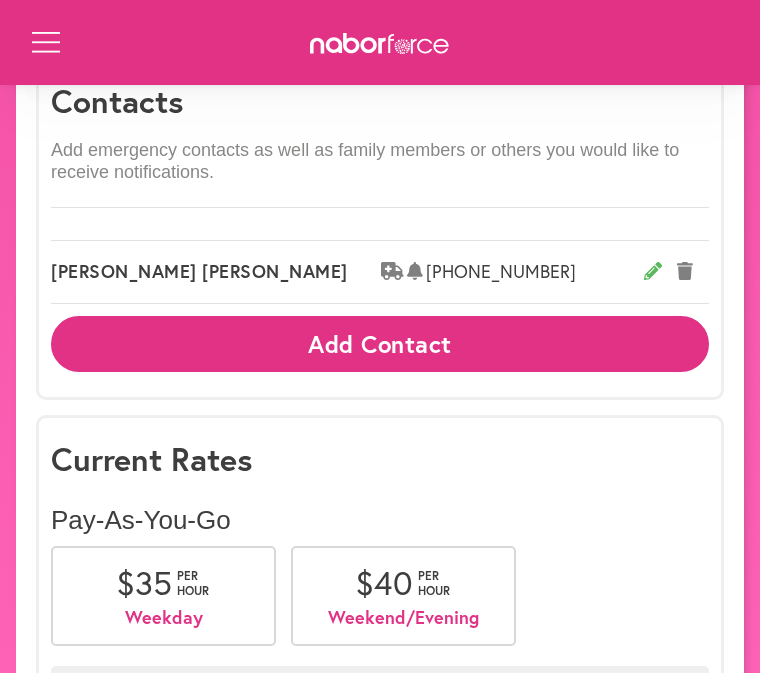 click 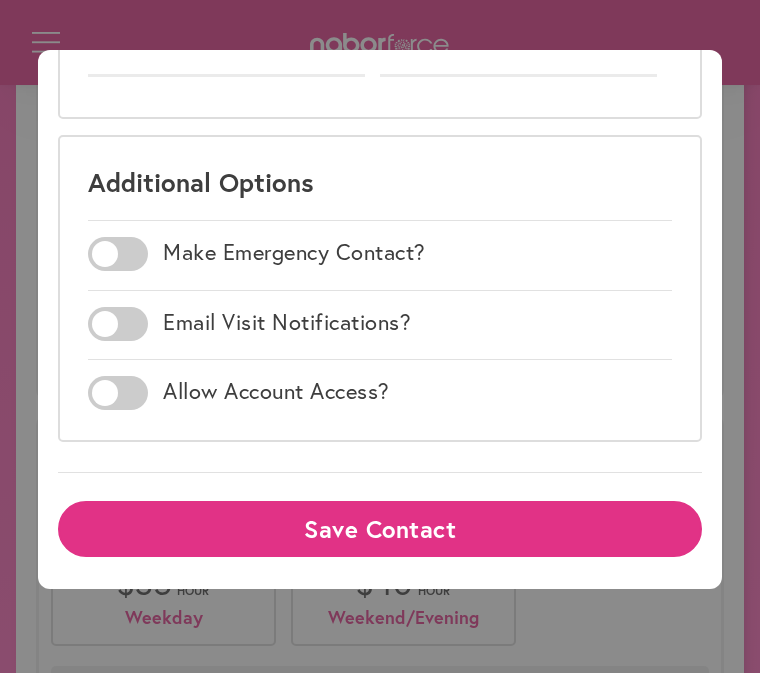 scroll, scrollTop: 516, scrollLeft: 0, axis: vertical 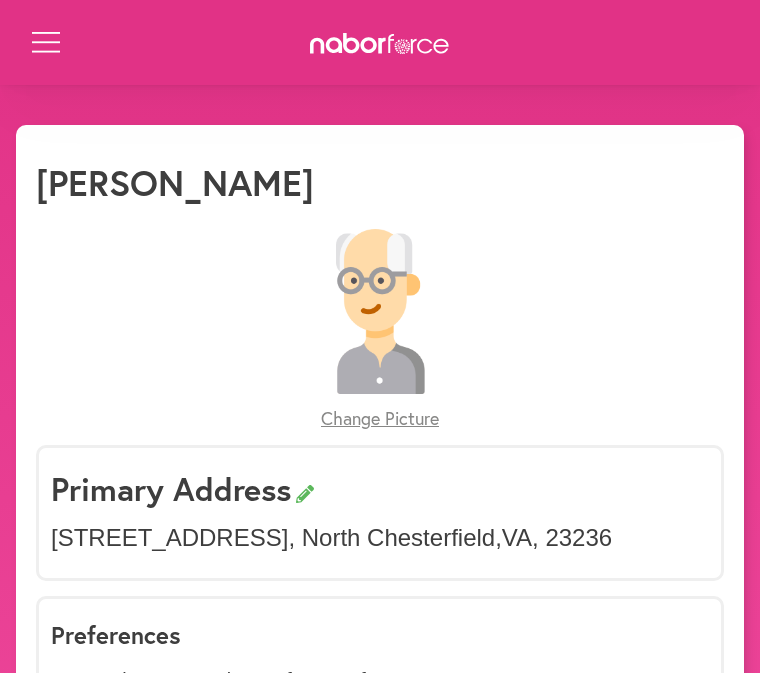 click on "Open Menu" at bounding box center [44, 44] 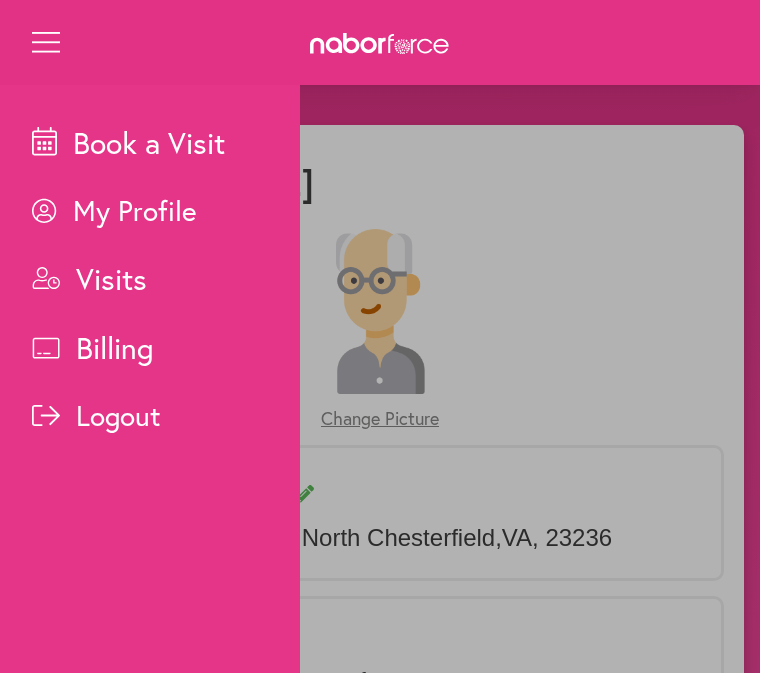 click on "Visits" at bounding box center (166, 278) 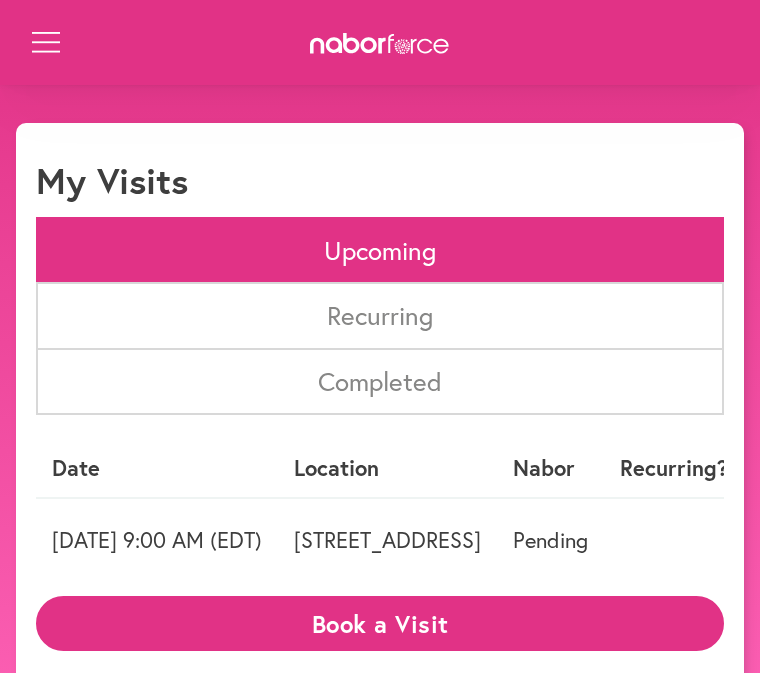 scroll, scrollTop: 88, scrollLeft: 0, axis: vertical 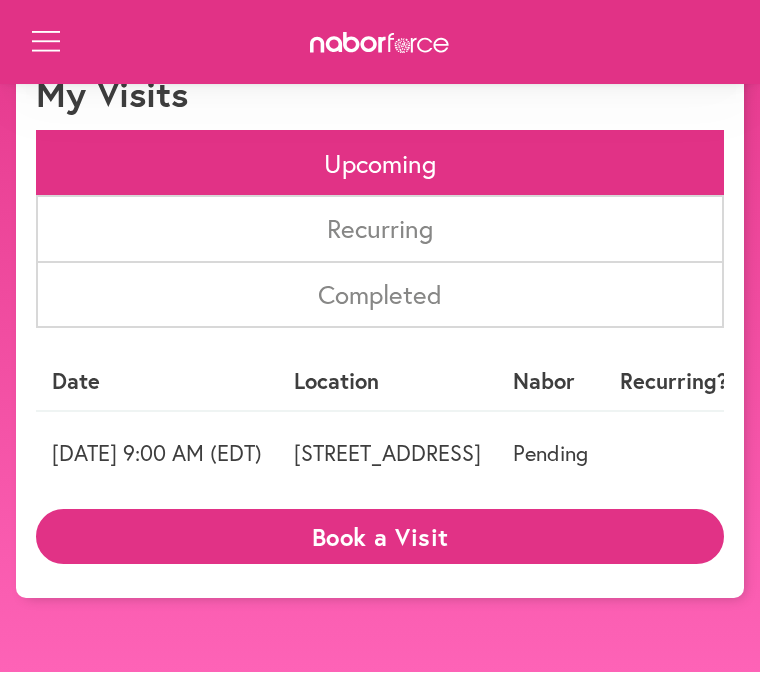 click on "Open Menu" at bounding box center (44, 44) 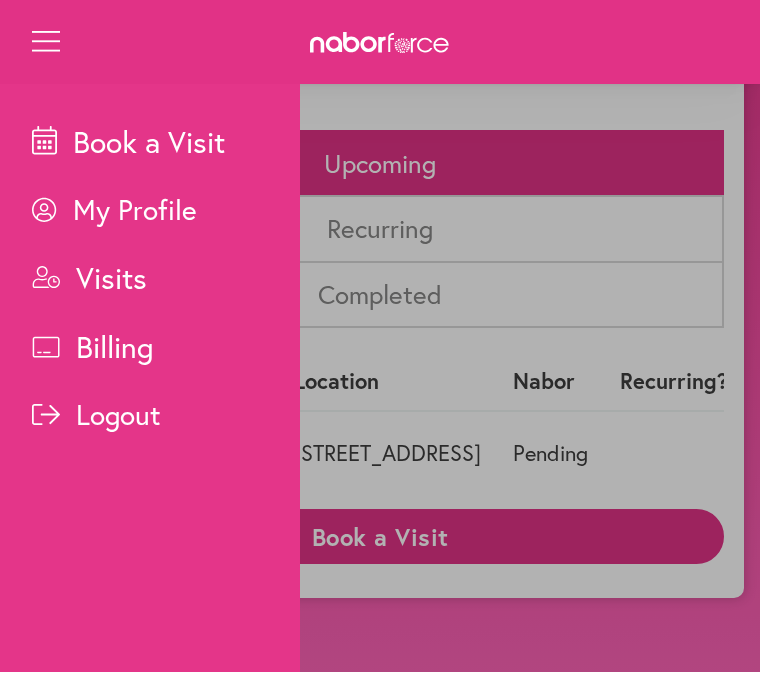 scroll, scrollTop: 89, scrollLeft: 0, axis: vertical 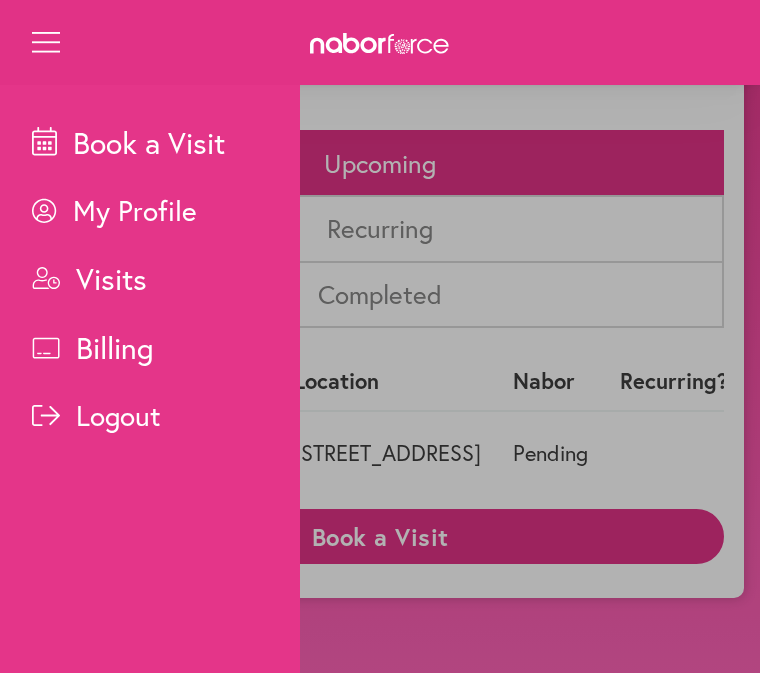 click on "Visits" at bounding box center [166, 278] 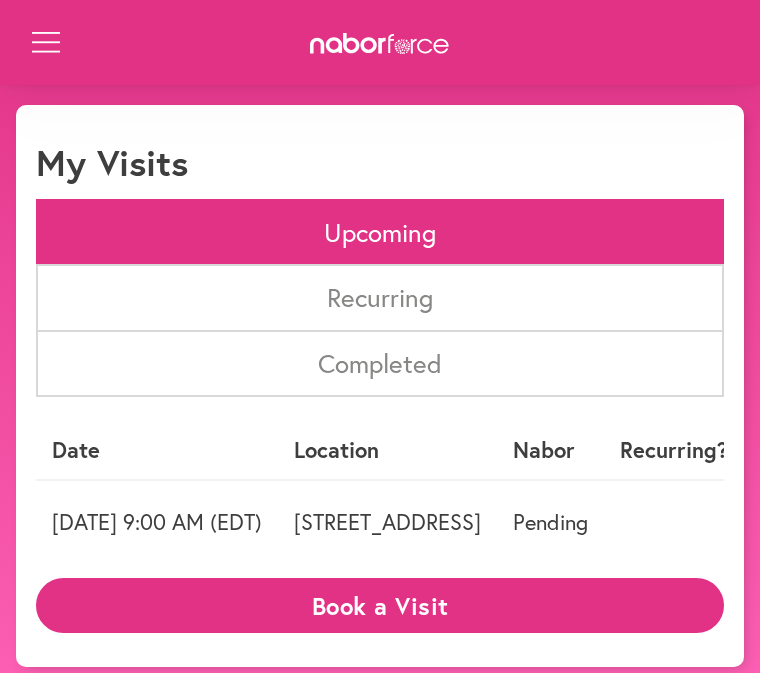 scroll, scrollTop: 0, scrollLeft: 0, axis: both 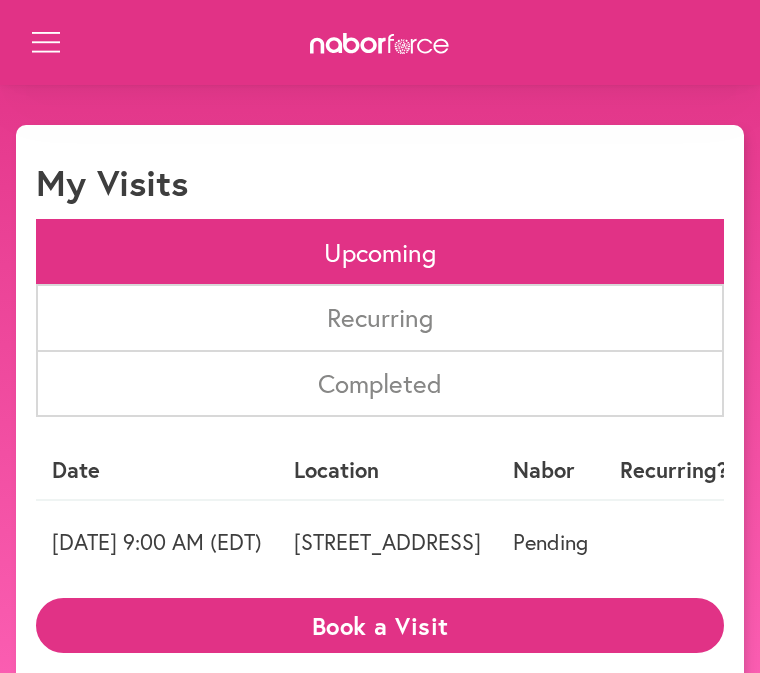 click on "Open Menu" at bounding box center (44, 44) 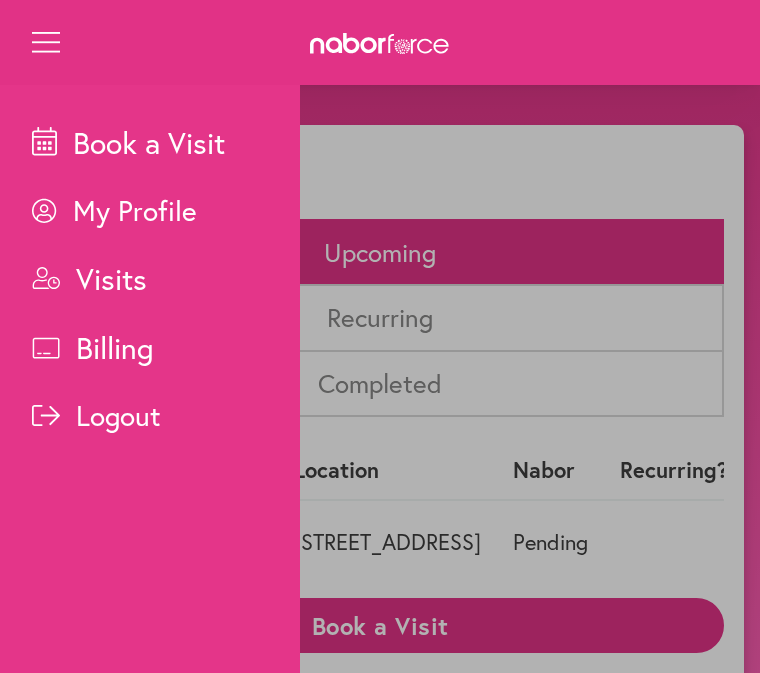 click on "Billing" at bounding box center [166, 347] 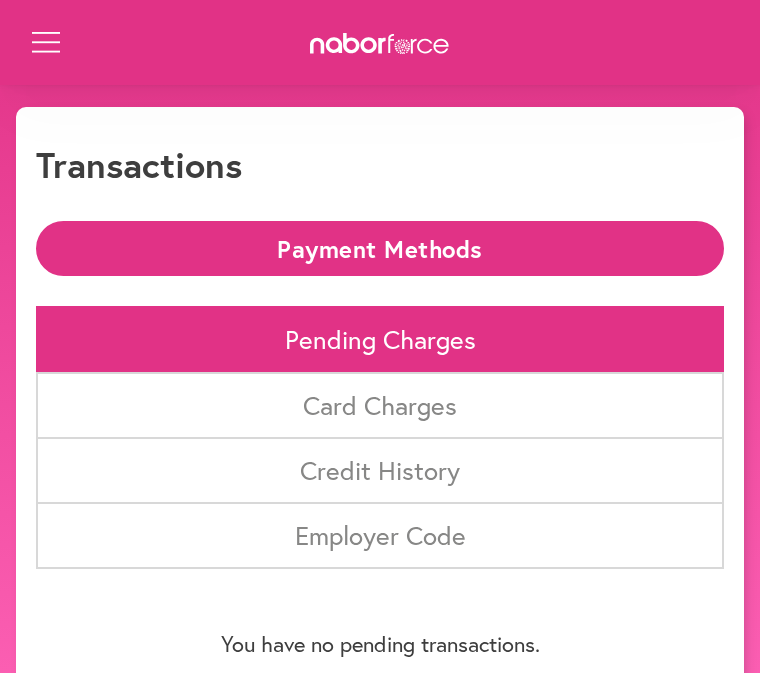 scroll, scrollTop: 0, scrollLeft: 0, axis: both 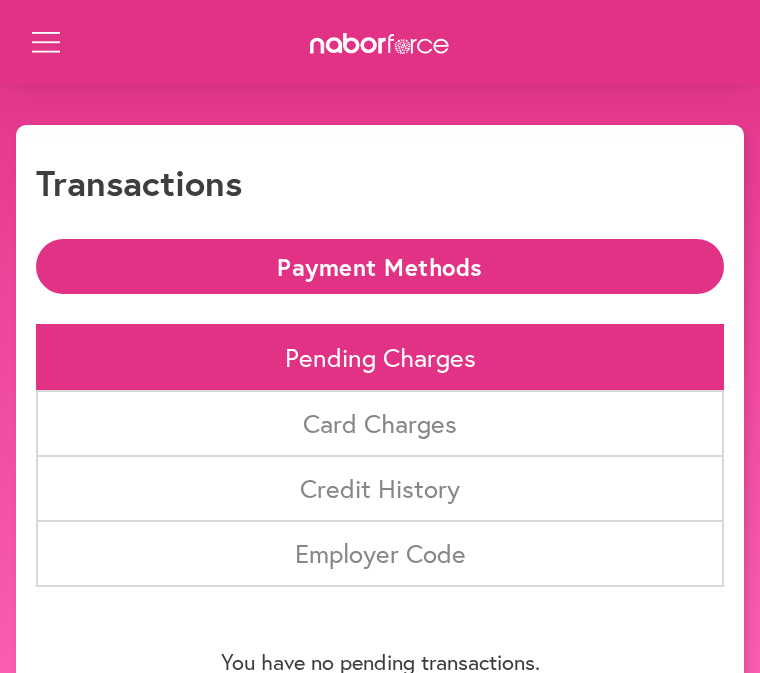 click on "Open Menu" at bounding box center (44, 44) 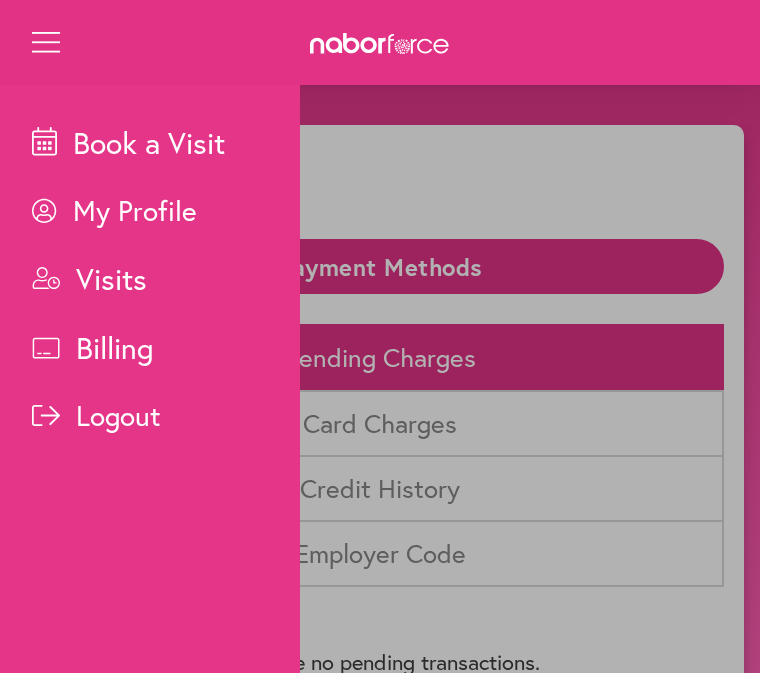 click on "Visits" at bounding box center (166, 278) 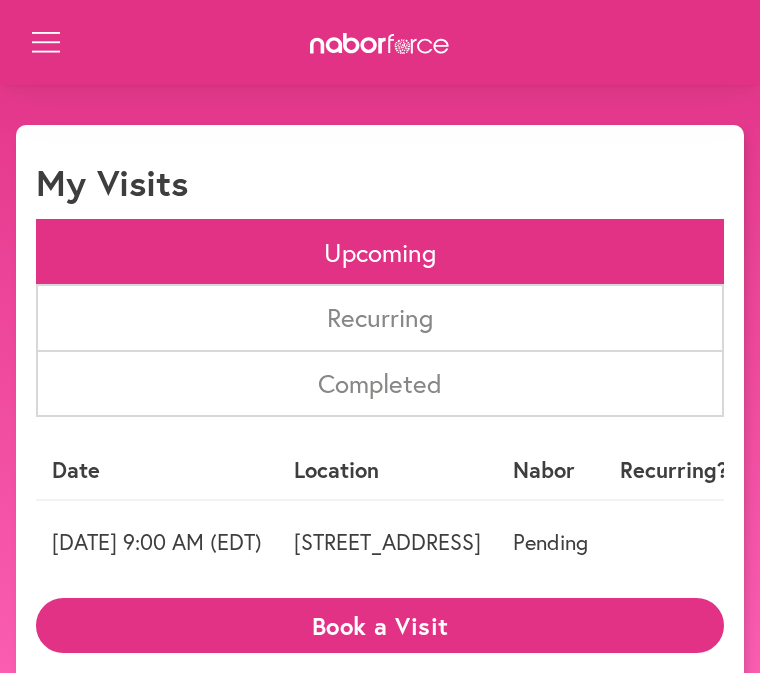 scroll, scrollTop: 0, scrollLeft: 0, axis: both 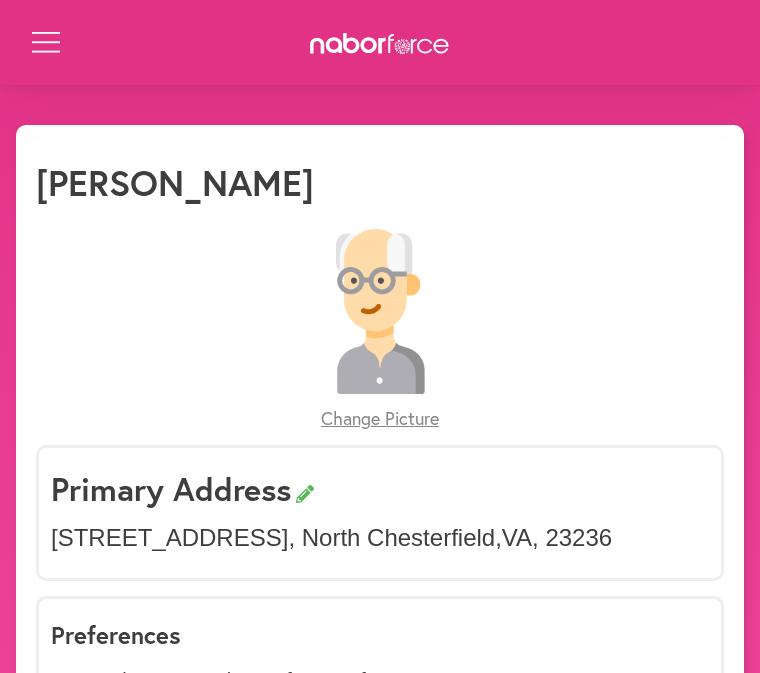 click on "Book a Visit My Profile Visits Billing Logout Close Menu Open Menu" at bounding box center [380, 42] 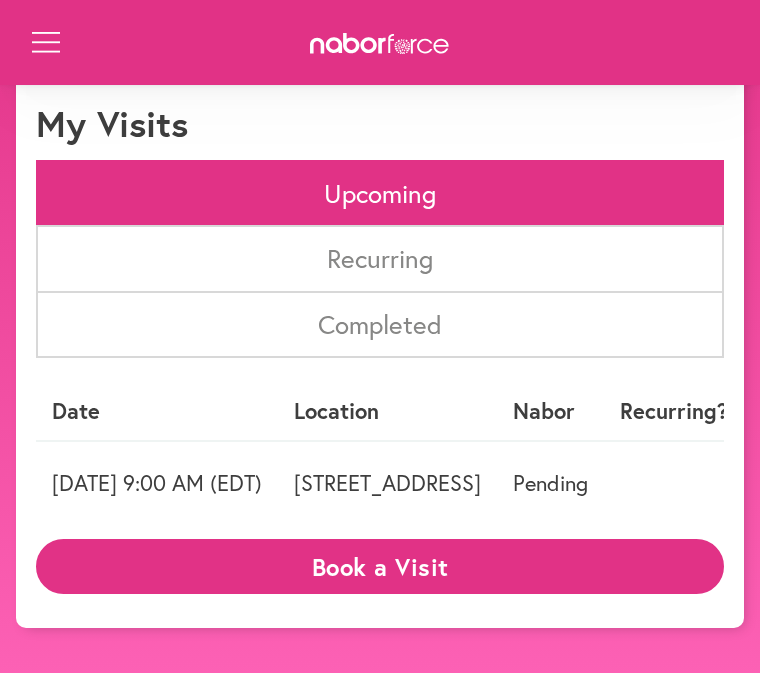 scroll, scrollTop: 23, scrollLeft: 0, axis: vertical 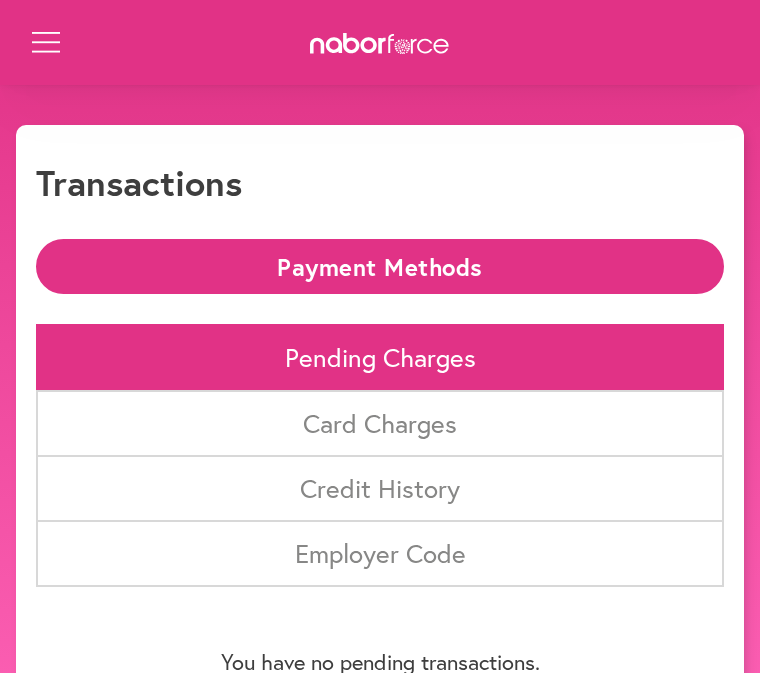 click on "Open Menu" at bounding box center [44, 44] 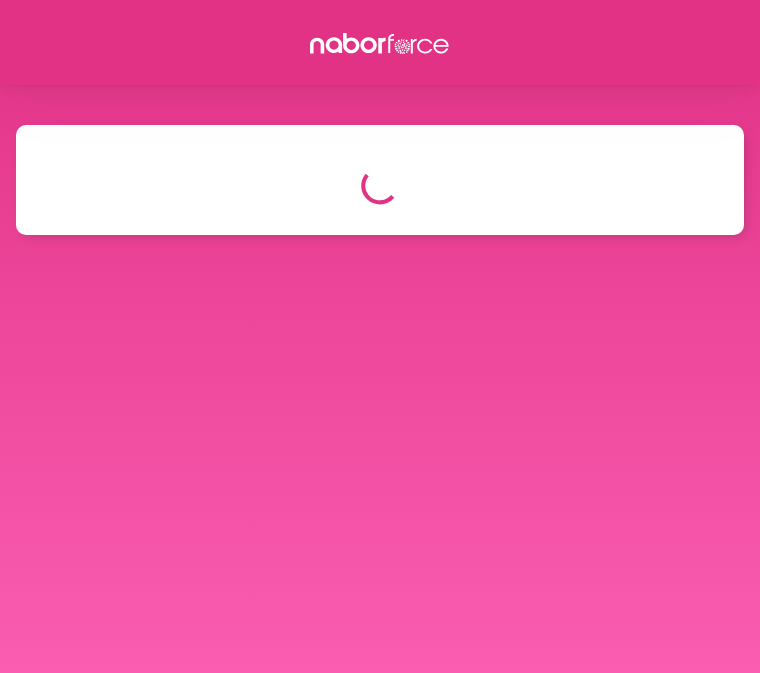 scroll, scrollTop: 16, scrollLeft: 0, axis: vertical 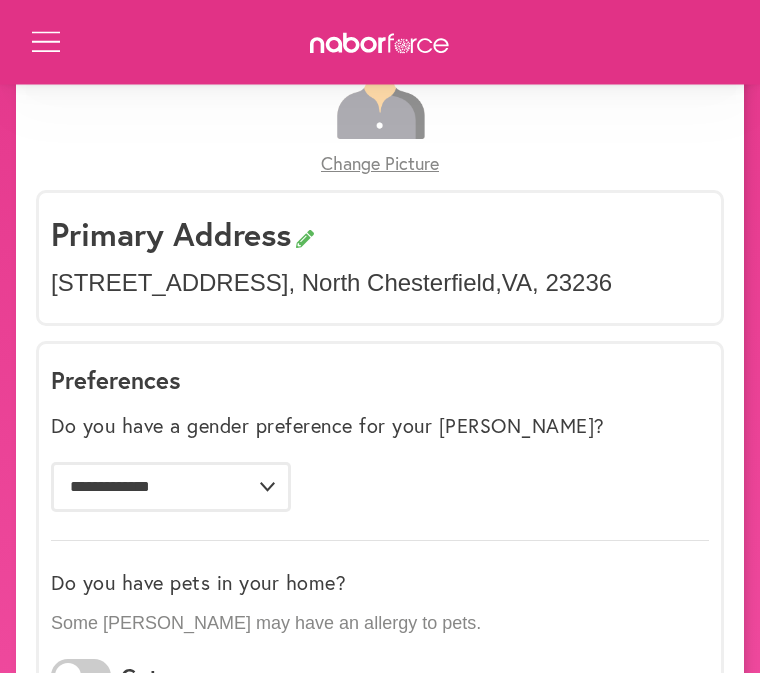 click 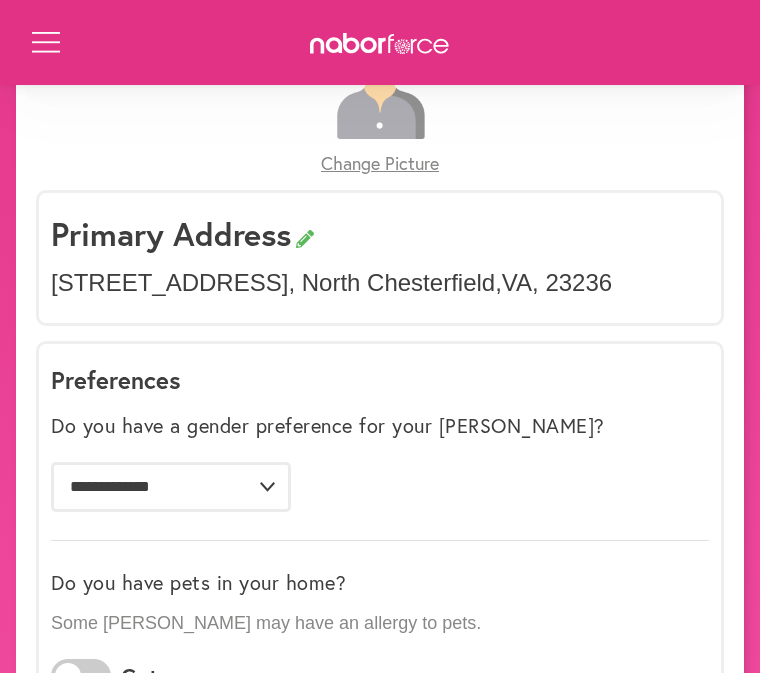 select on "**" 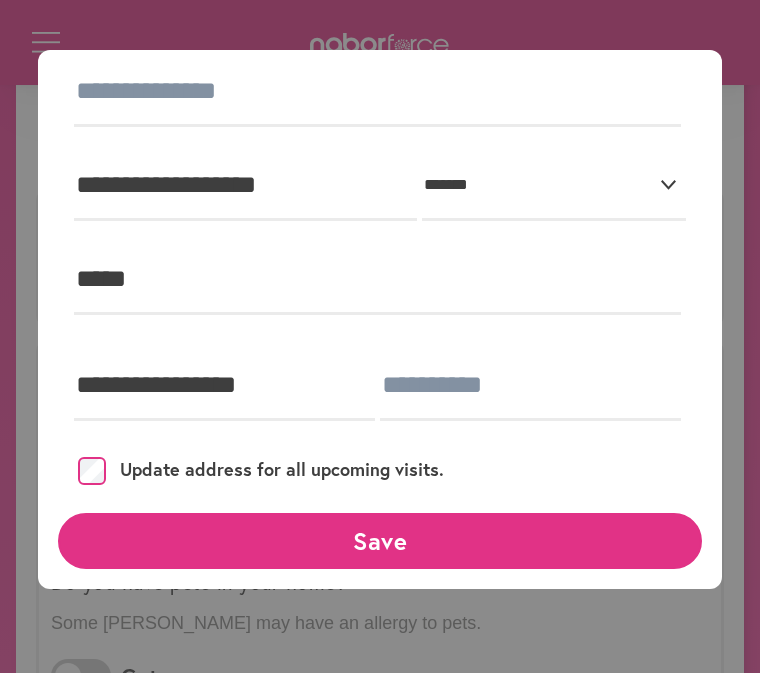 scroll, scrollTop: 155, scrollLeft: 0, axis: vertical 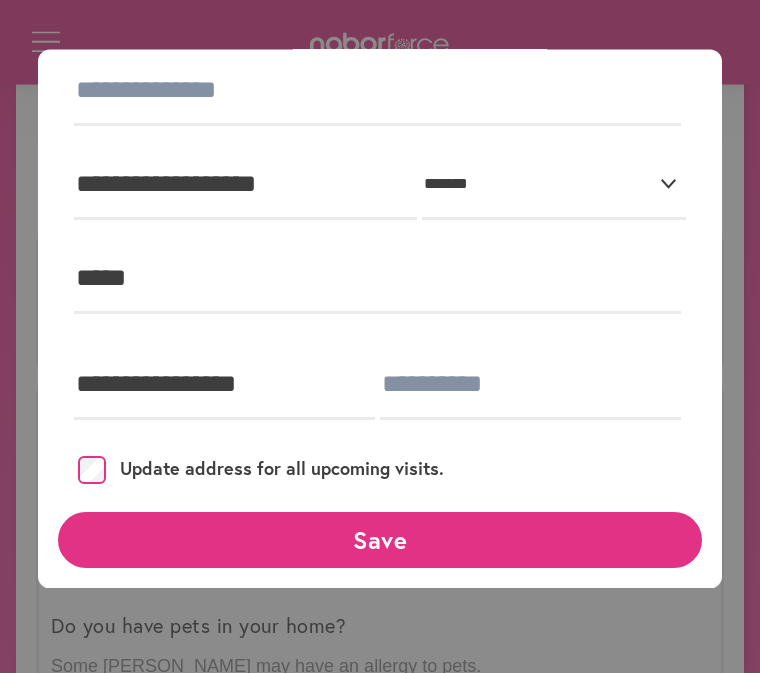 click on "**********" at bounding box center [380, 319] 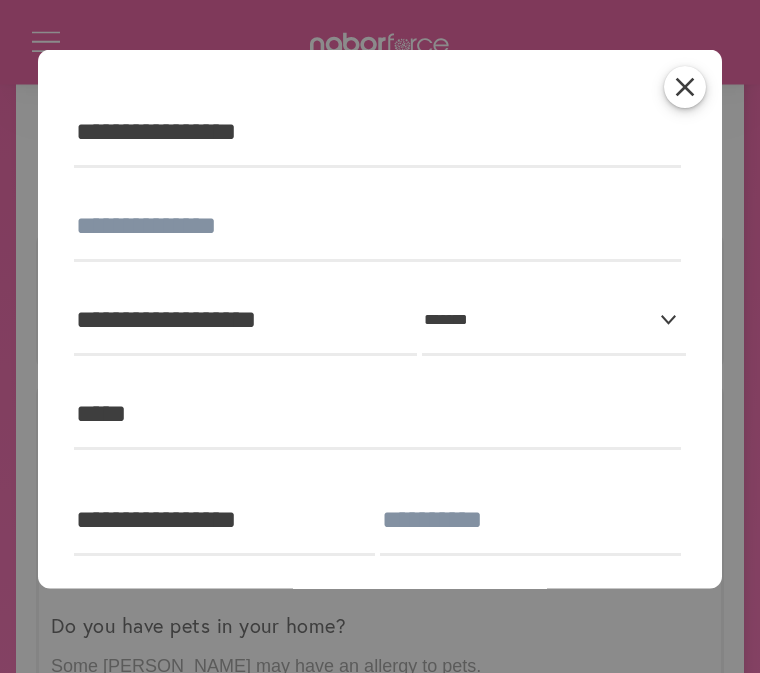 scroll, scrollTop: 0, scrollLeft: 0, axis: both 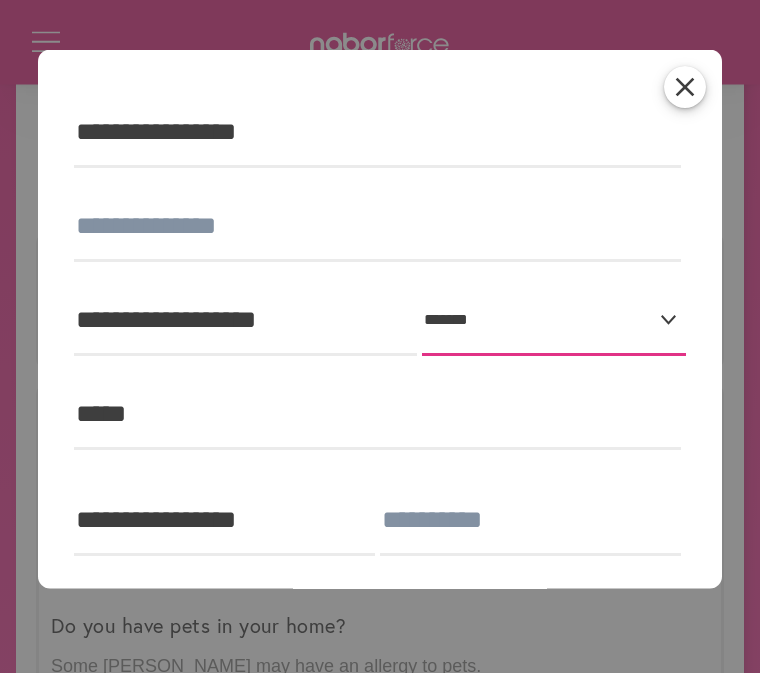 click on "**********" at bounding box center [554, 321] 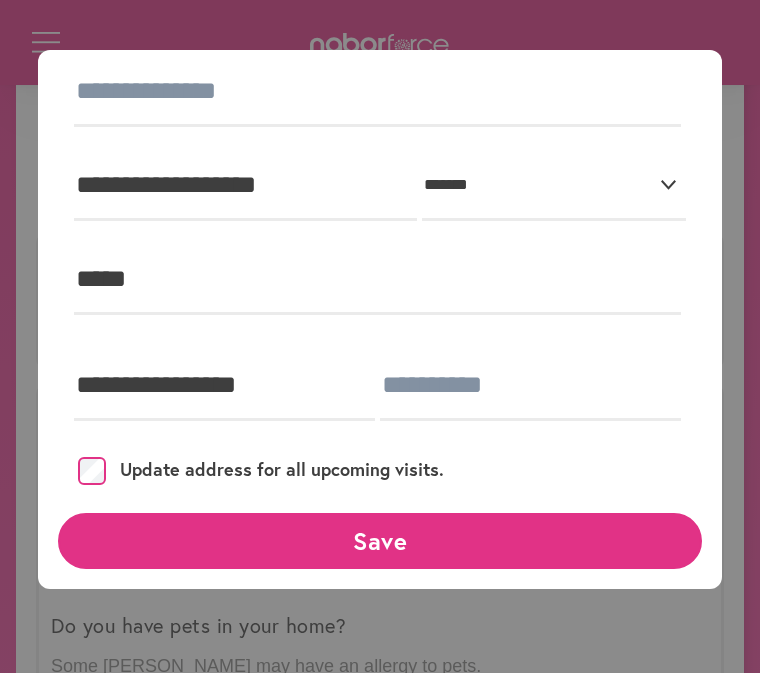 click on "Save" at bounding box center (380, 540) 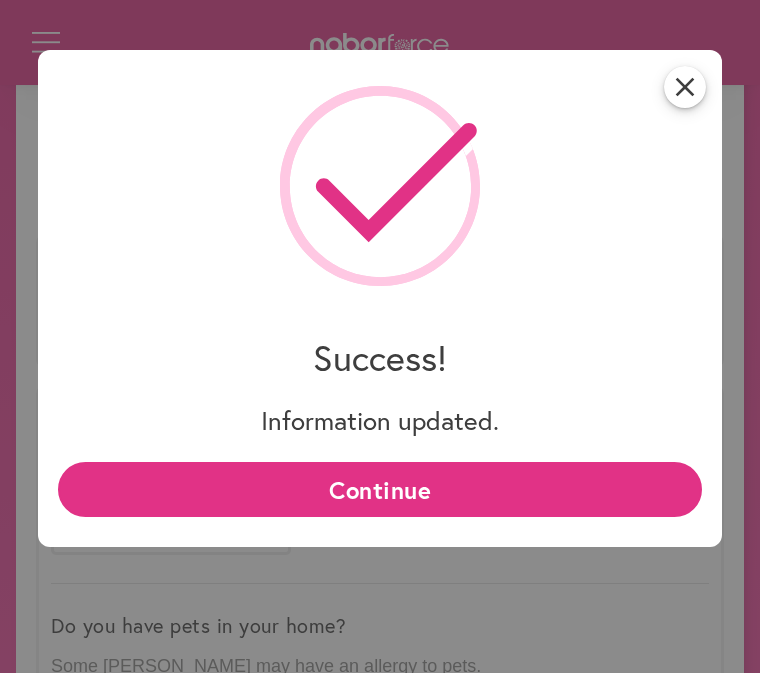 scroll, scrollTop: 0, scrollLeft: 0, axis: both 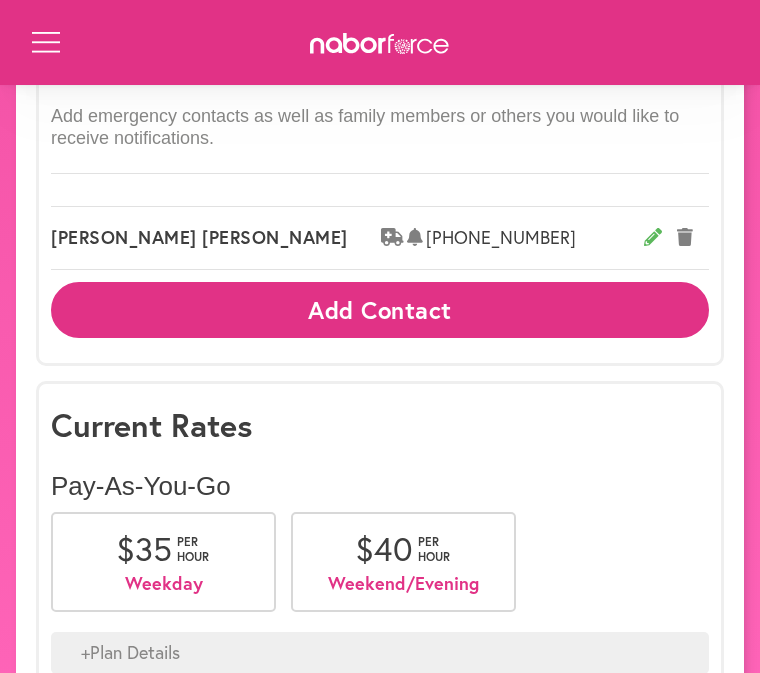 click on "Add Contact" at bounding box center [380, 309] 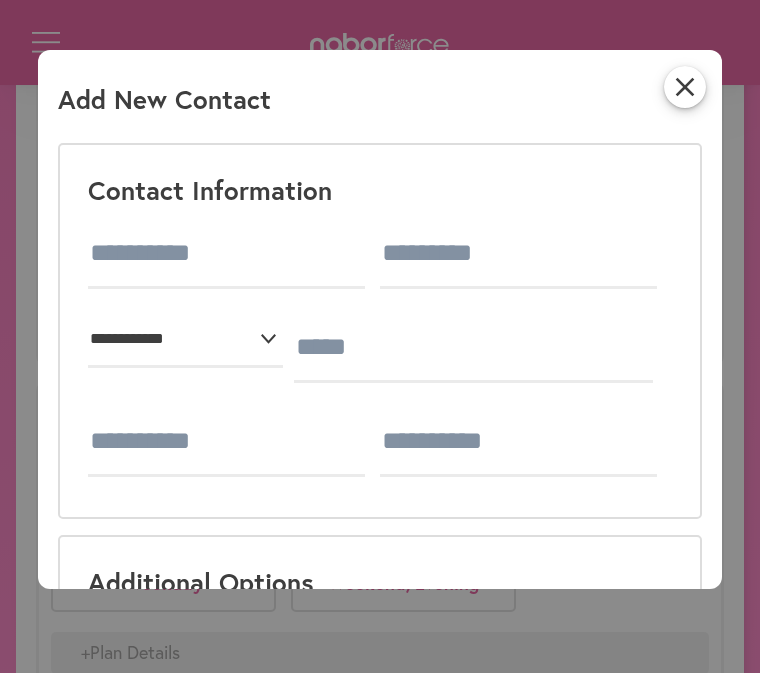 scroll, scrollTop: 0, scrollLeft: 0, axis: both 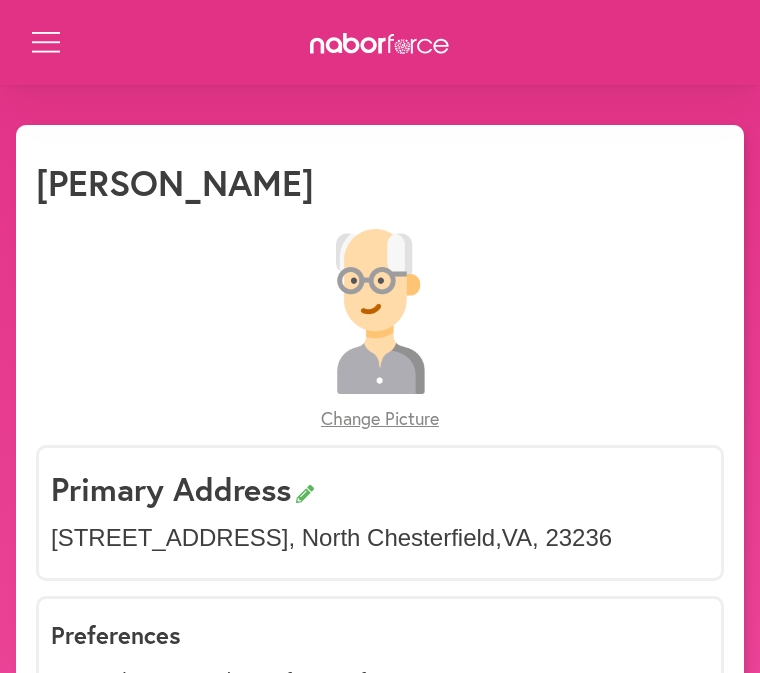 click on "Open Menu" at bounding box center [44, 44] 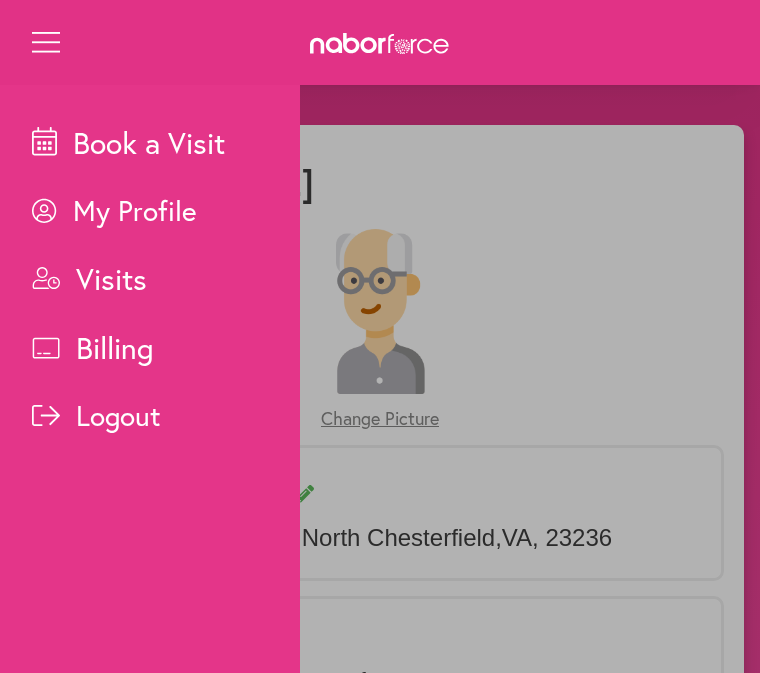 click on "Visits" at bounding box center (166, 278) 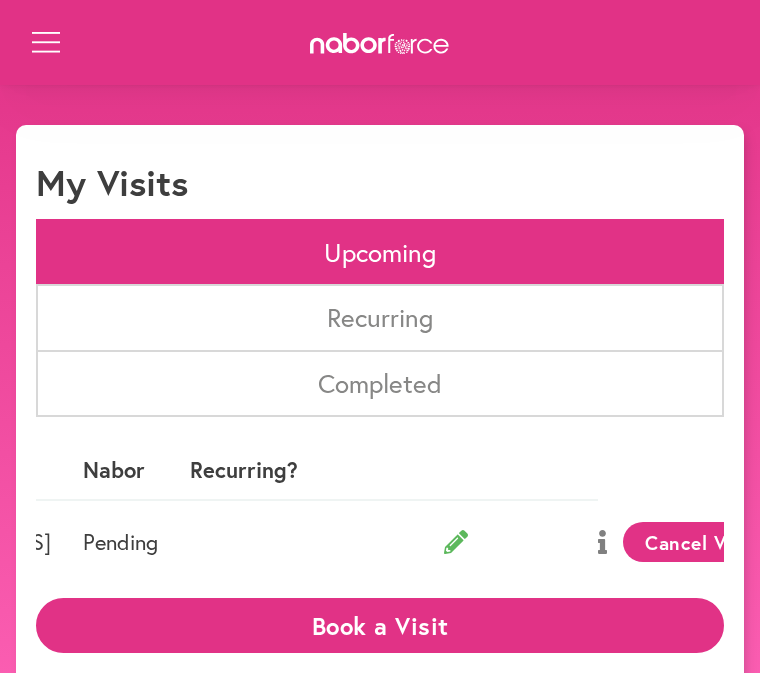 scroll, scrollTop: 0, scrollLeft: 431, axis: horizontal 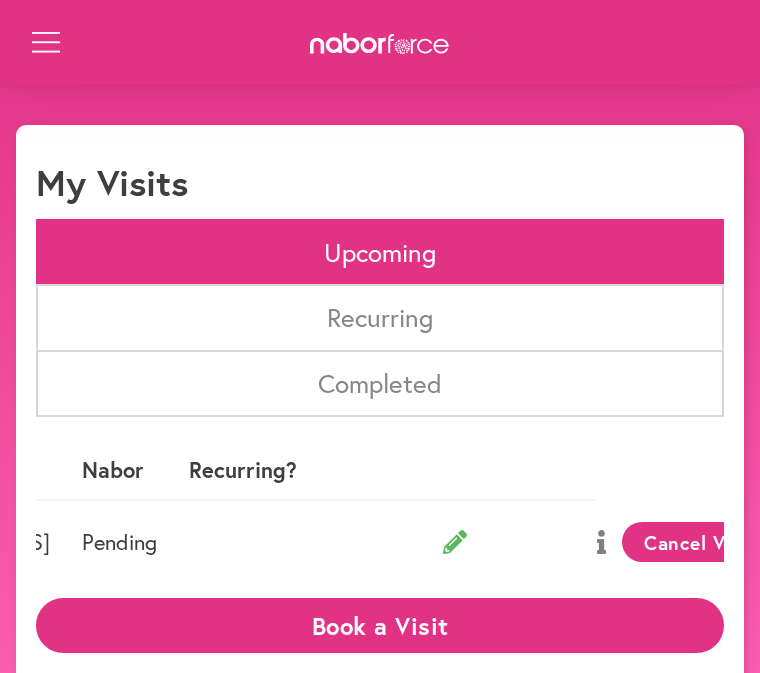 click on "Nabor" at bounding box center (119, 470) 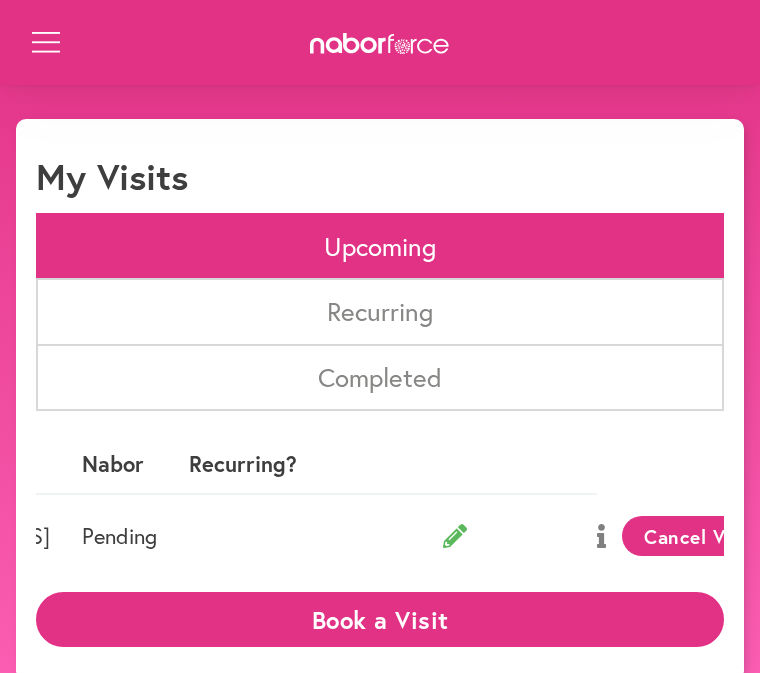 scroll, scrollTop: 11, scrollLeft: 0, axis: vertical 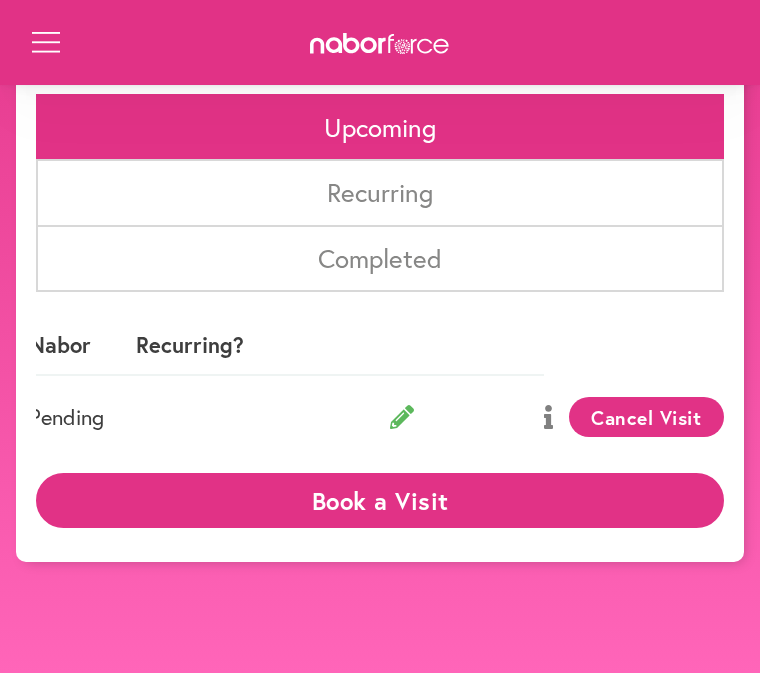 click on "Completed" at bounding box center (380, 258) 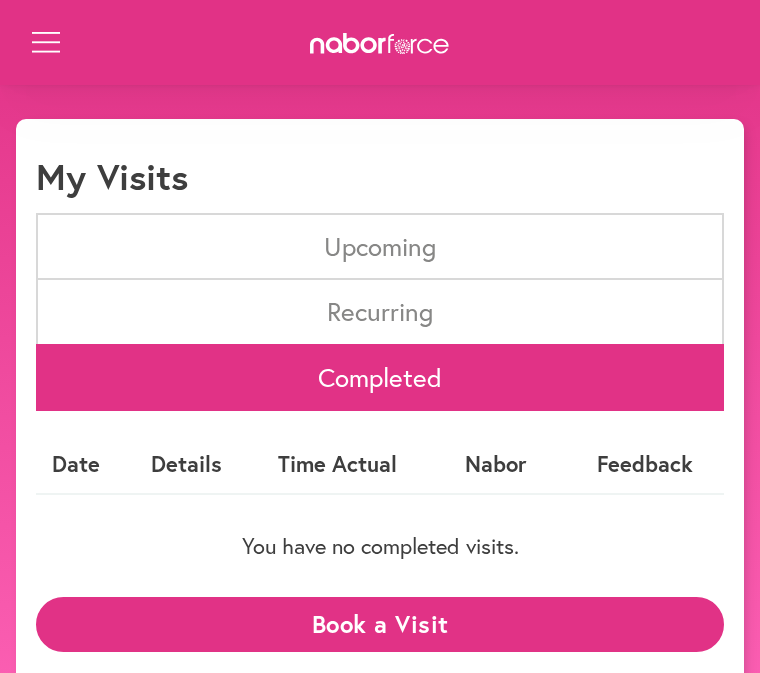 scroll, scrollTop: 2, scrollLeft: 0, axis: vertical 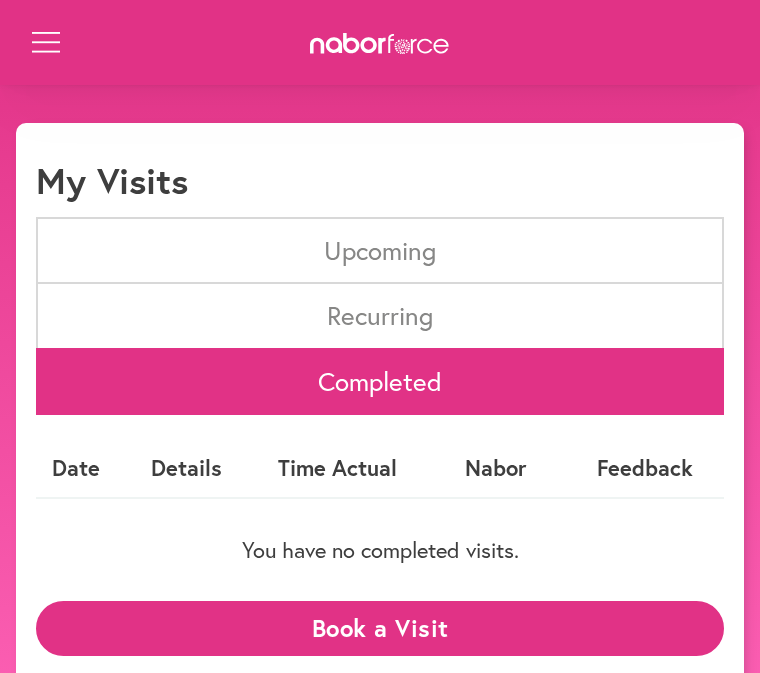 click on "Feedback" at bounding box center [645, 468] 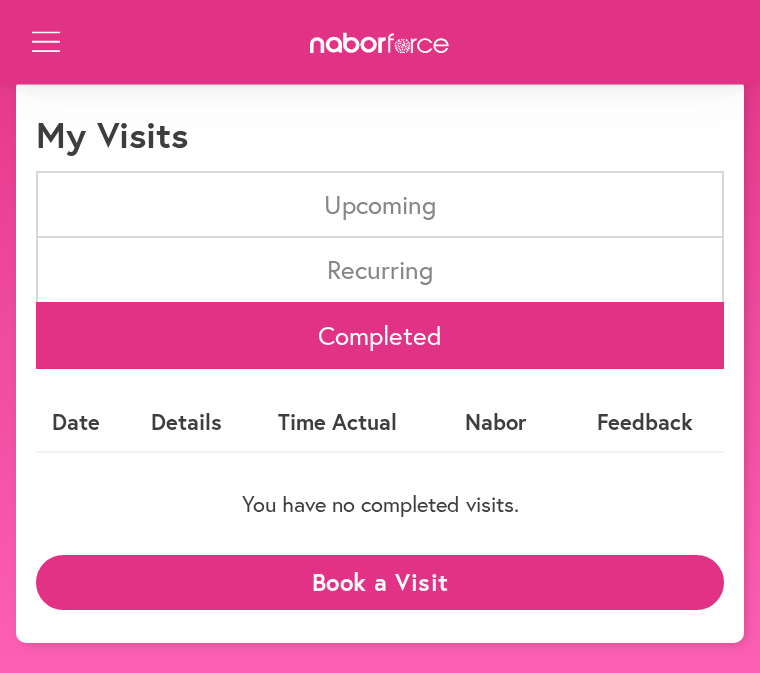 scroll, scrollTop: 64, scrollLeft: 0, axis: vertical 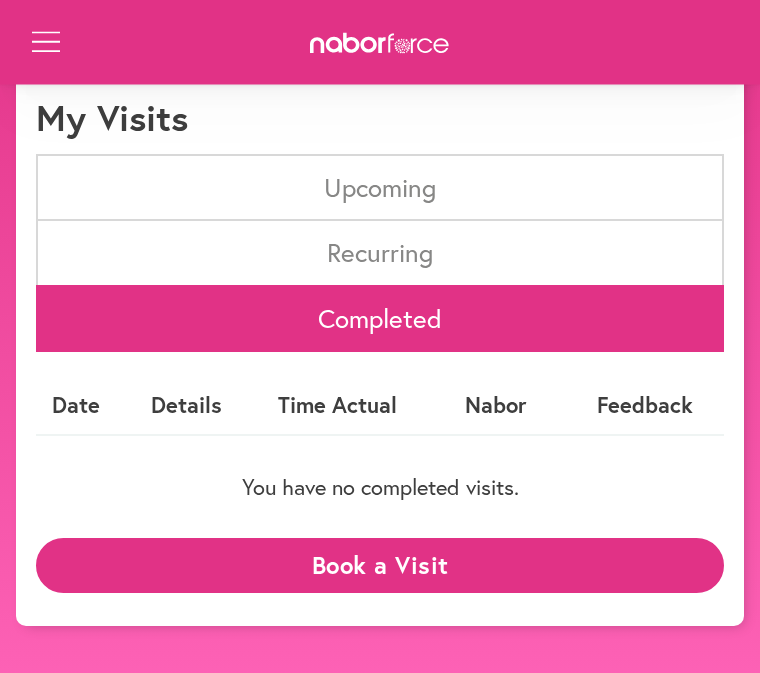 click on "My Visits" at bounding box center (380, 126) 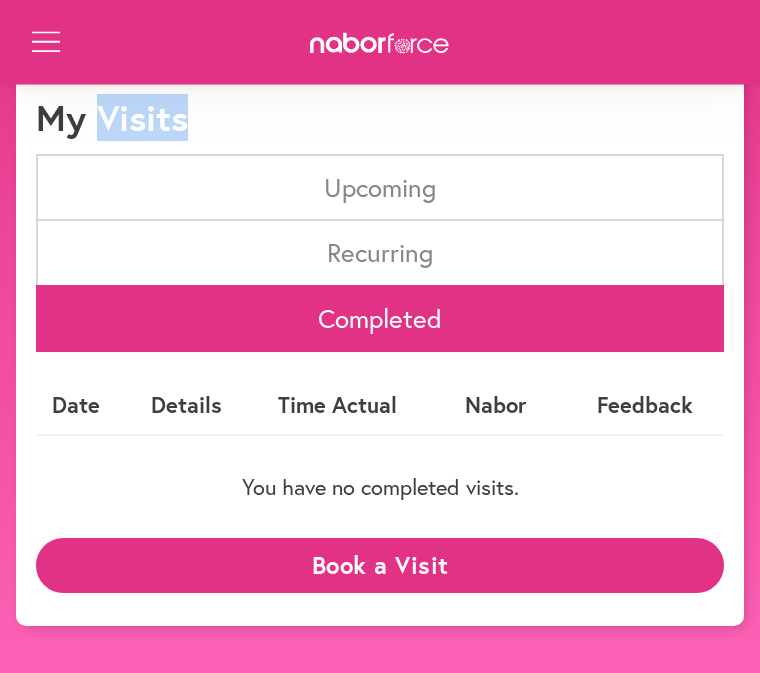 click on "My Visits" at bounding box center [380, 126] 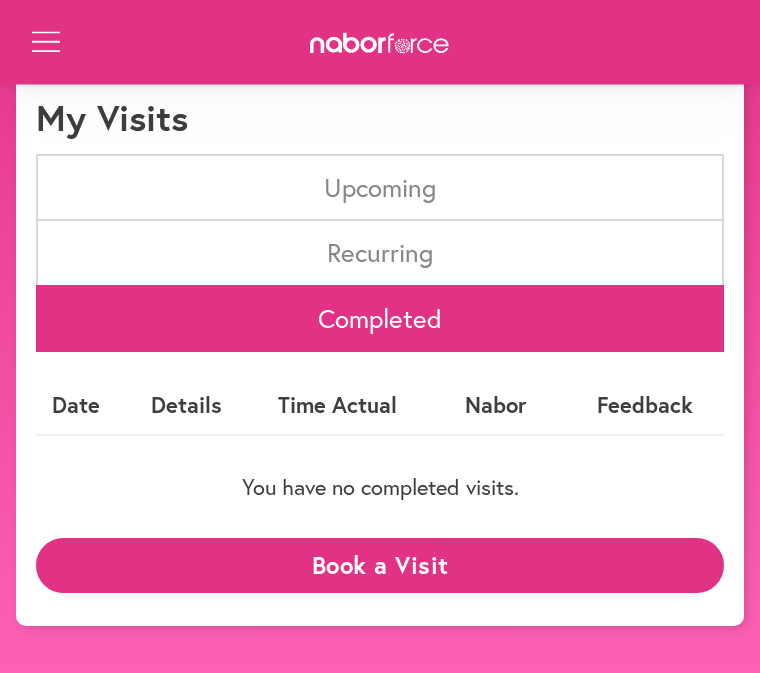 click on "Upcoming" at bounding box center [380, 188] 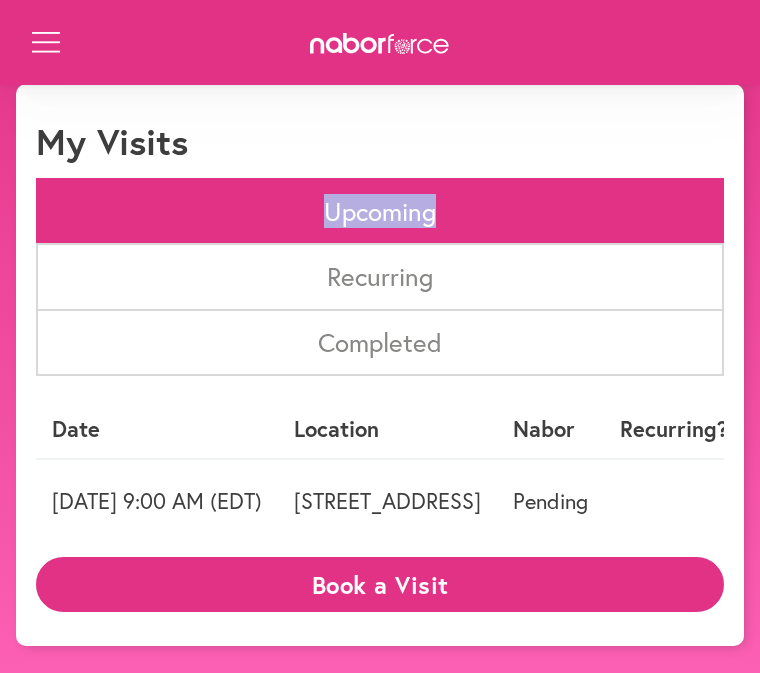scroll, scrollTop: 42, scrollLeft: 0, axis: vertical 